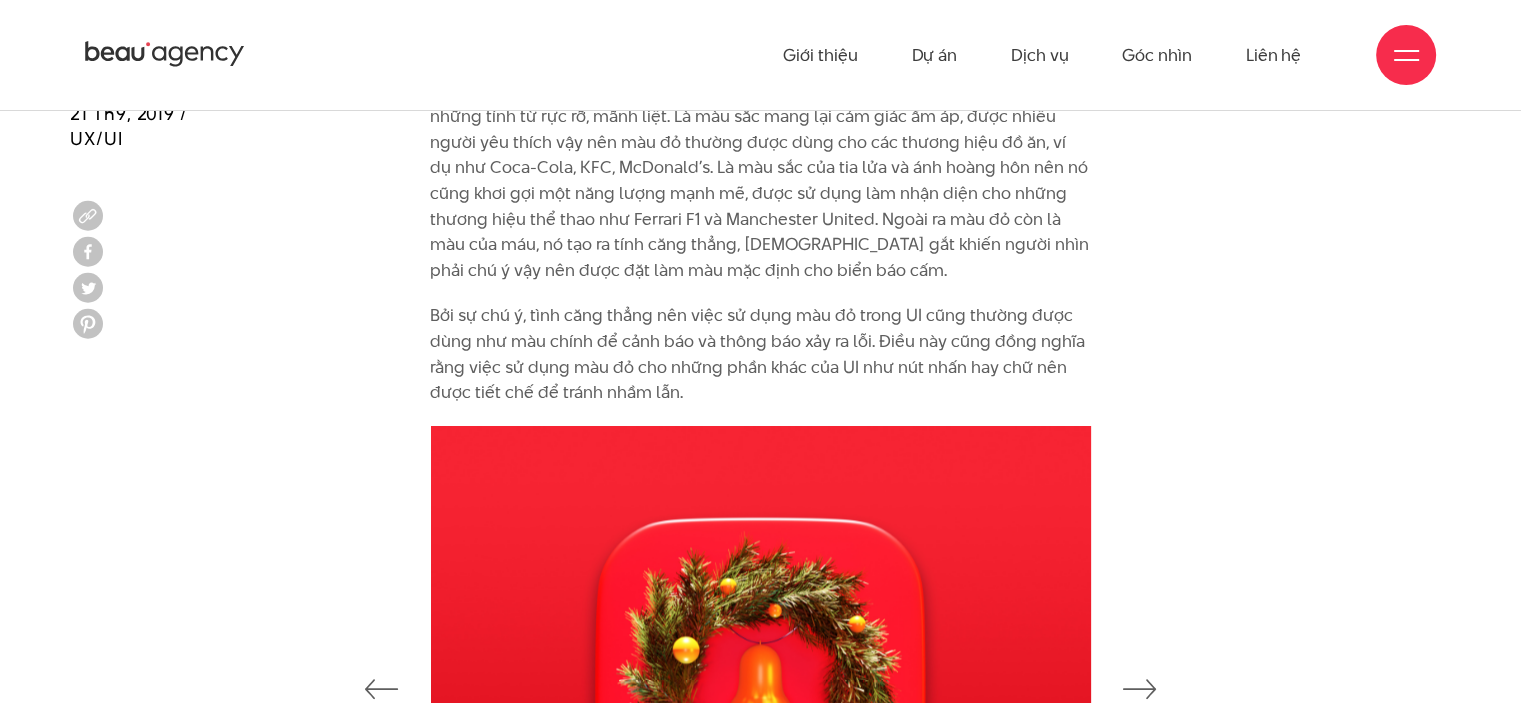 scroll, scrollTop: 2200, scrollLeft: 0, axis: vertical 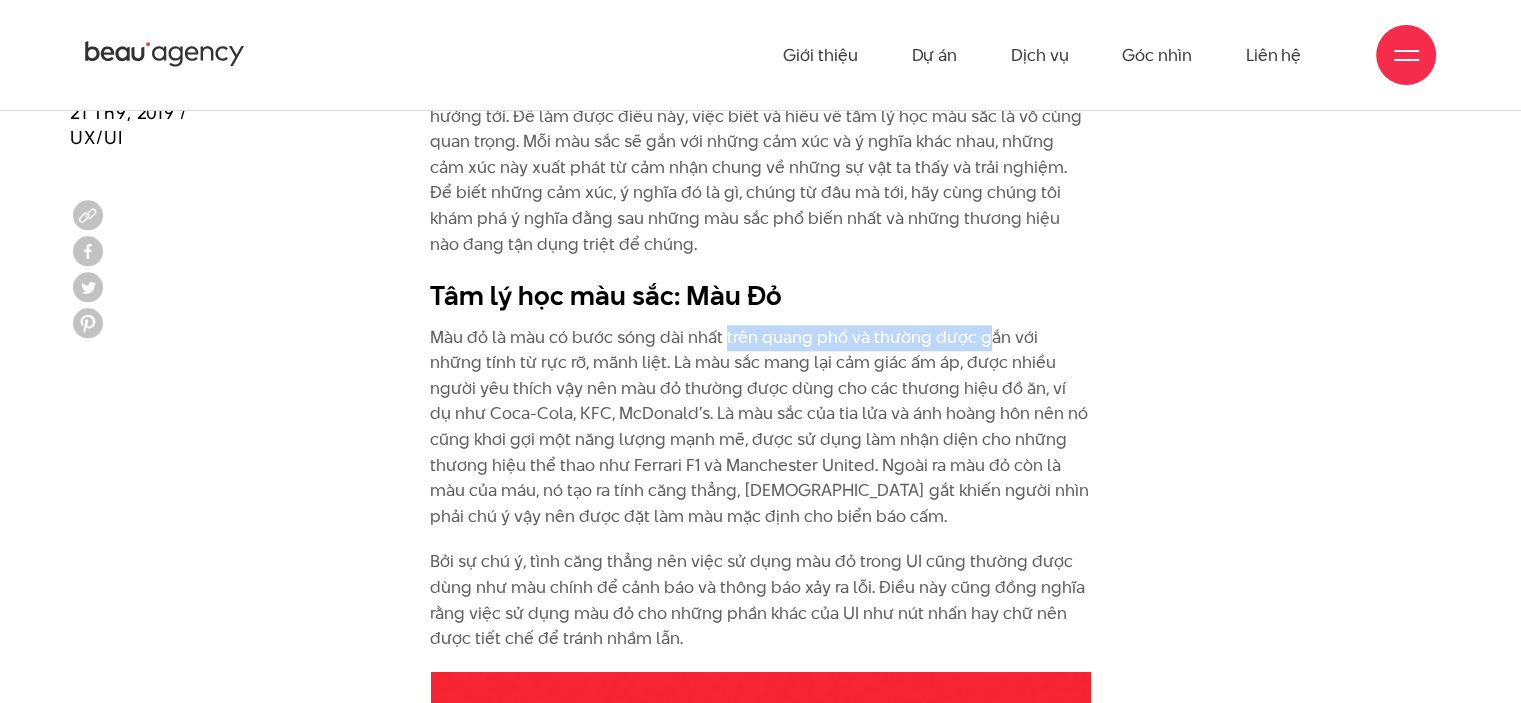 drag, startPoint x: 723, startPoint y: 337, endPoint x: 989, endPoint y: 328, distance: 266.15222 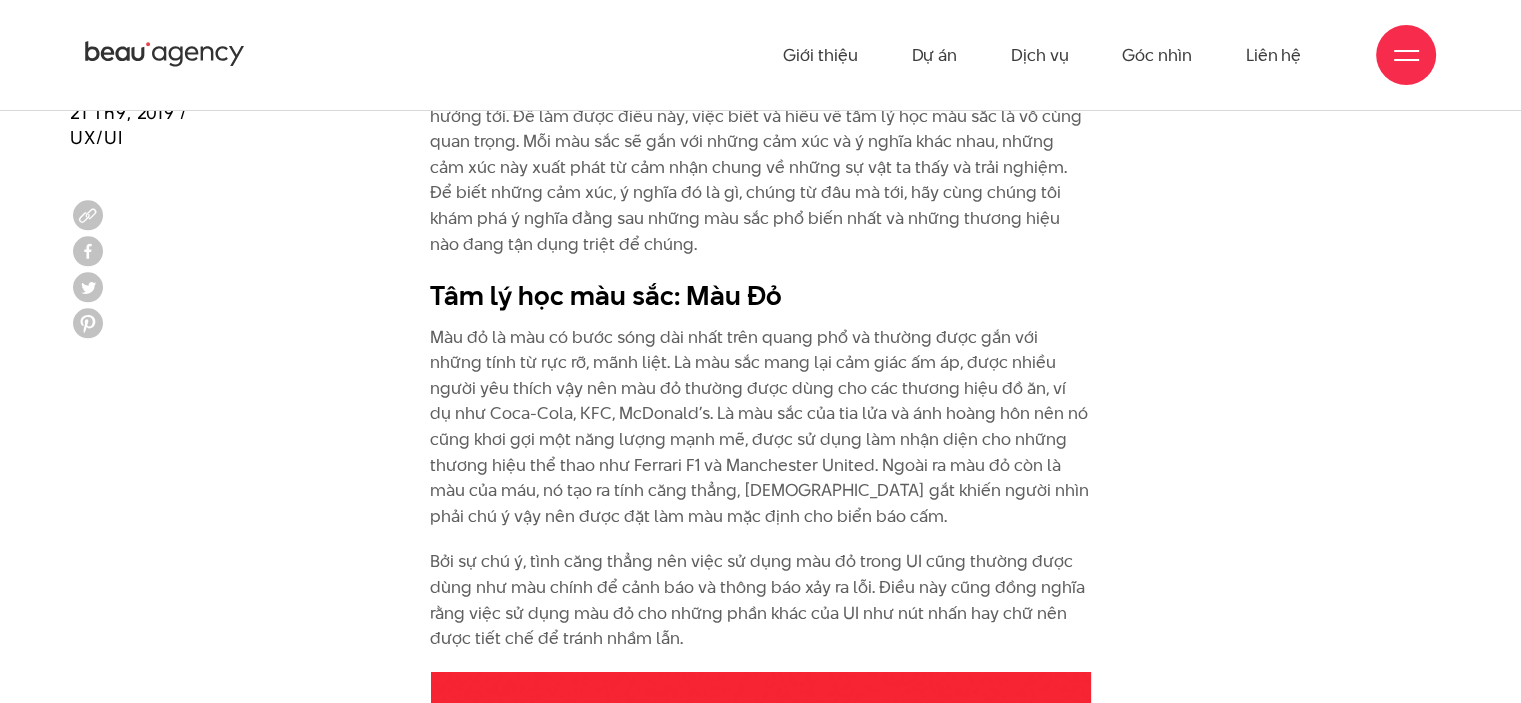 click on "Màu đỏ là màu có bước sóng dài nhất trên quang phổ và thường được gắn với những tính từ rực rỡ, mãnh liệt. Là màu sắc mang lại cảm giác ấm áp, được nhiều người yêu thích vậy nên màu đỏ thường được dùng cho các thương hiệu đồ ăn, ví dụ như Coca-Cola, KFC, McDonald’s. Là màu sắc của tia lửa và ánh hoàng hôn nên nó cũng khơi gợi một năng lượng mạnh mẽ, được sử dụng làm nhận diện cho những thương hiệu thể thao như Ferrari F1 và Manchester United. Ngoài ra màu đỏ còn là màu của máu, nó tạo ra tính căng thẳng, [DEMOGRAPHIC_DATA] gắt khiến người nhìn phải chú ý vậy nên được đặt làm màu mặc định cho biển báo cấm." at bounding box center [760, 427] 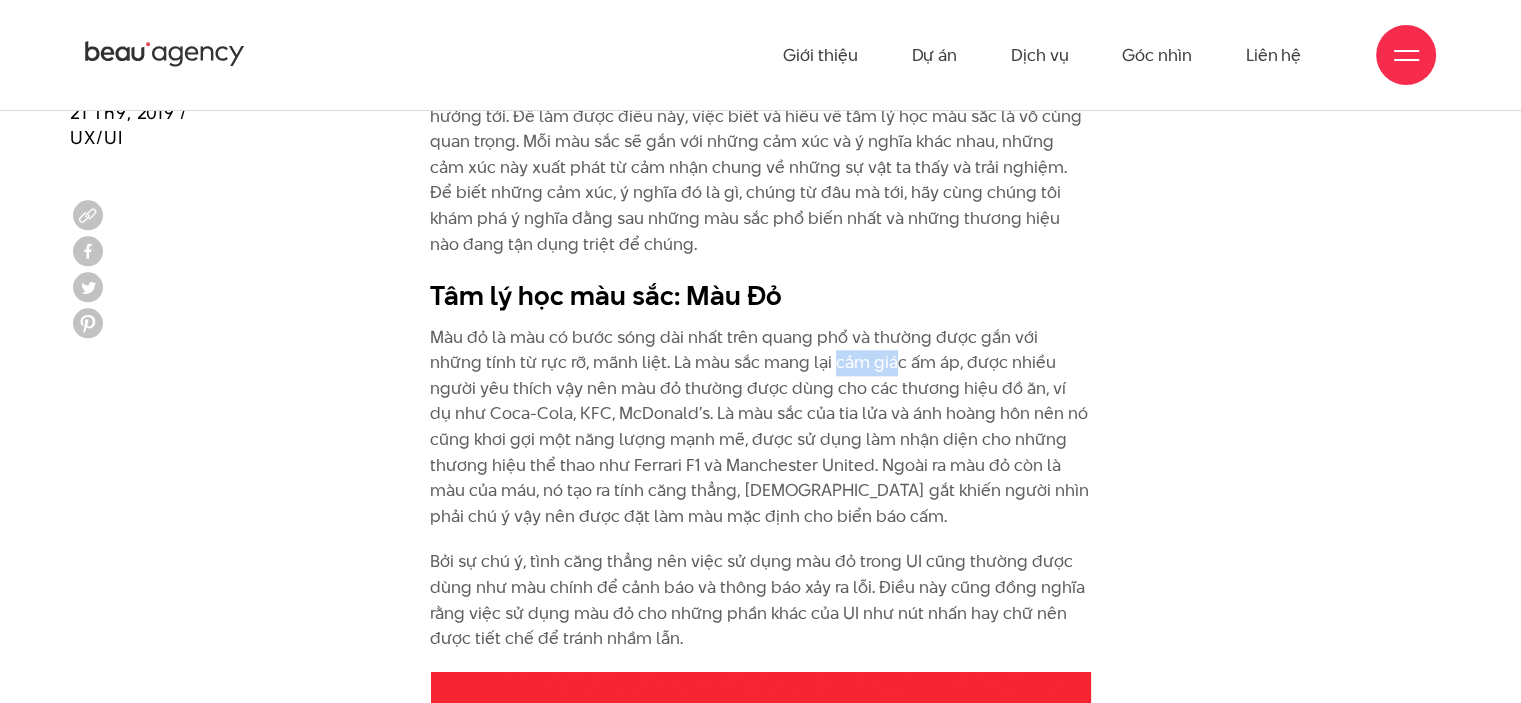 drag, startPoint x: 779, startPoint y: 355, endPoint x: 896, endPoint y: 289, distance: 134.33168 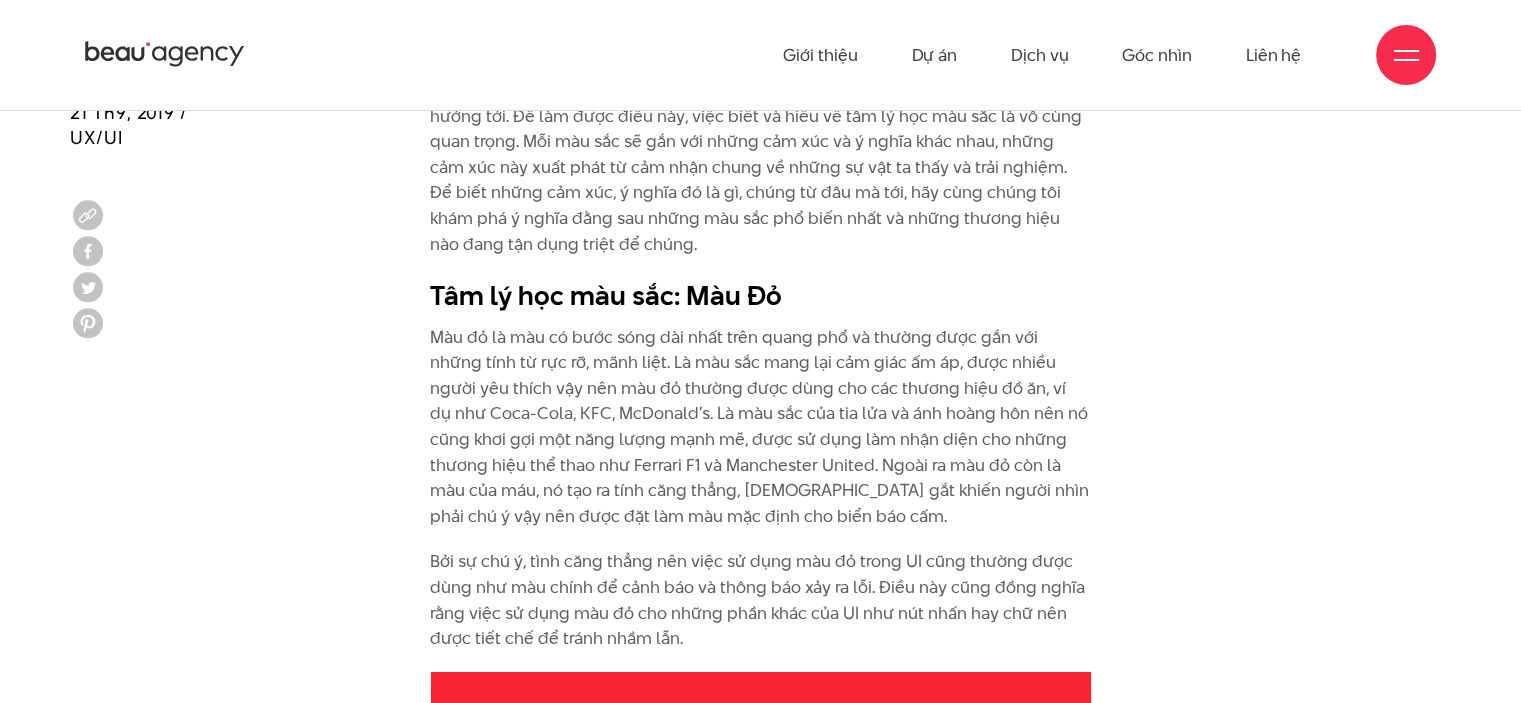 click on "Màu đỏ là màu có bước sóng dài nhất trên quang phổ và thường được gắn với những tính từ rực rỡ, mãnh liệt. Là màu sắc mang lại cảm giác ấm áp, được nhiều người yêu thích vậy nên màu đỏ thường được dùng cho các thương hiệu đồ ăn, ví dụ như Coca-Cola, KFC, McDonald’s. Là màu sắc của tia lửa và ánh hoàng hôn nên nó cũng khơi gợi một năng lượng mạnh mẽ, được sử dụng làm nhận diện cho những thương hiệu thể thao như Ferrari F1 và Manchester United. Ngoài ra màu đỏ còn là màu của máu, nó tạo ra tính căng thẳng, [DEMOGRAPHIC_DATA] gắt khiến người nhìn phải chú ý vậy nên được đặt làm màu mặc định cho biển báo cấm." at bounding box center [760, 427] 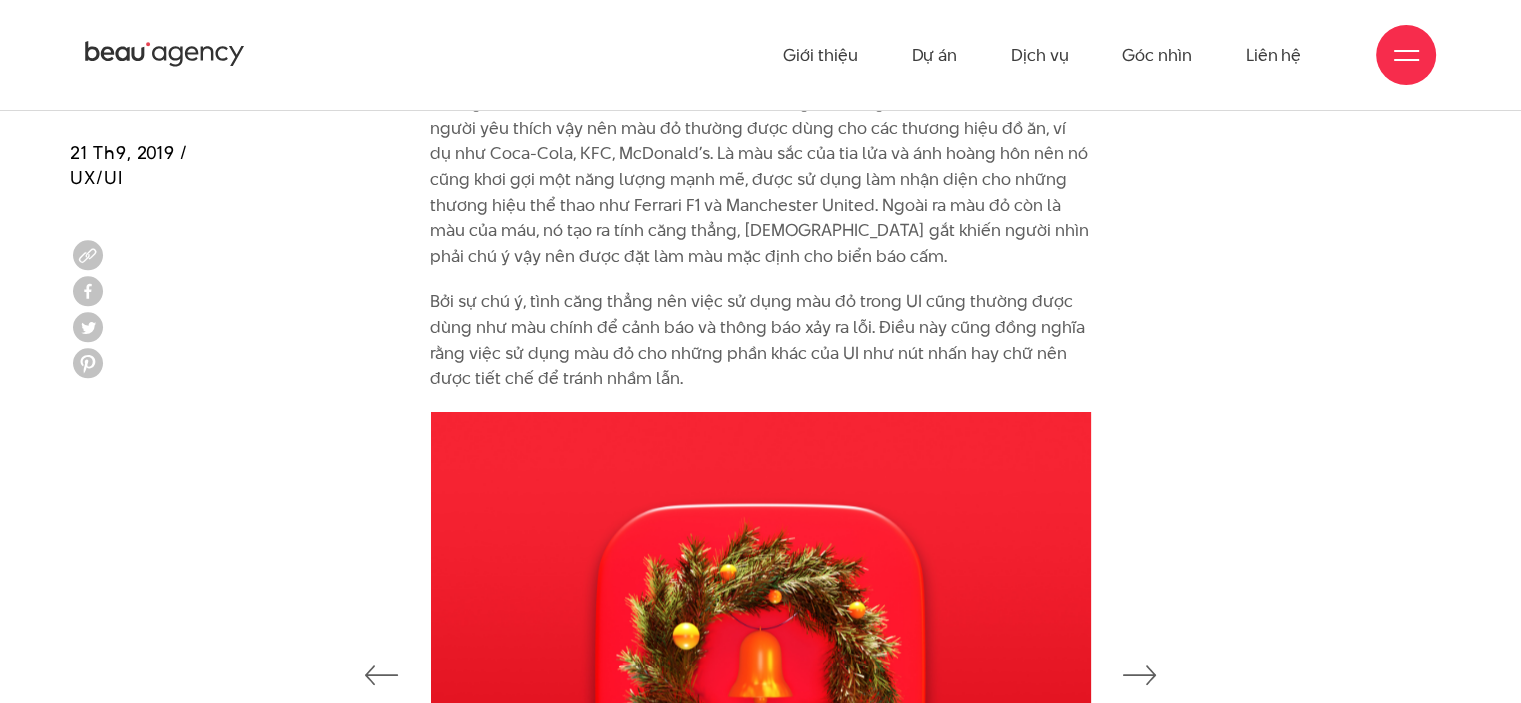 scroll, scrollTop: 2300, scrollLeft: 0, axis: vertical 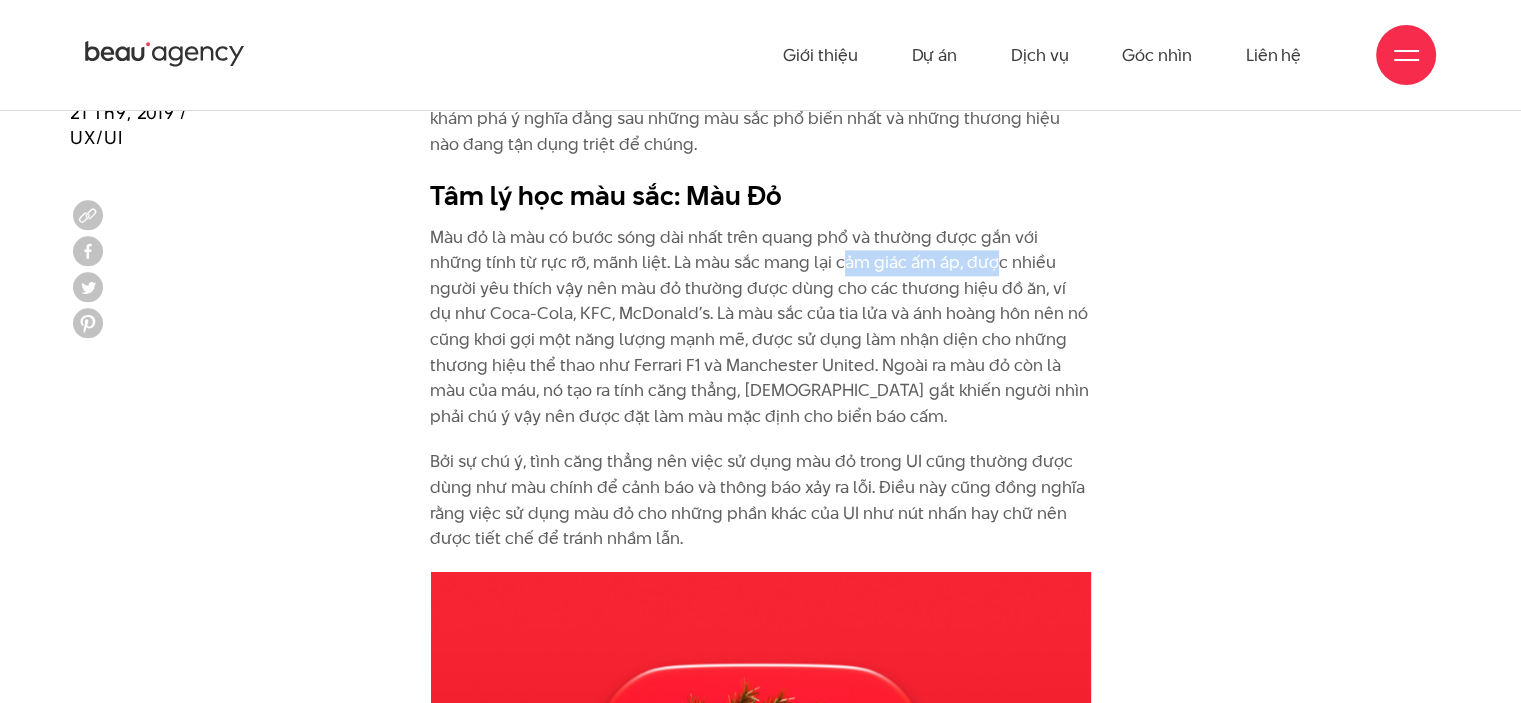 drag, startPoint x: 786, startPoint y: 263, endPoint x: 972, endPoint y: 274, distance: 186.32498 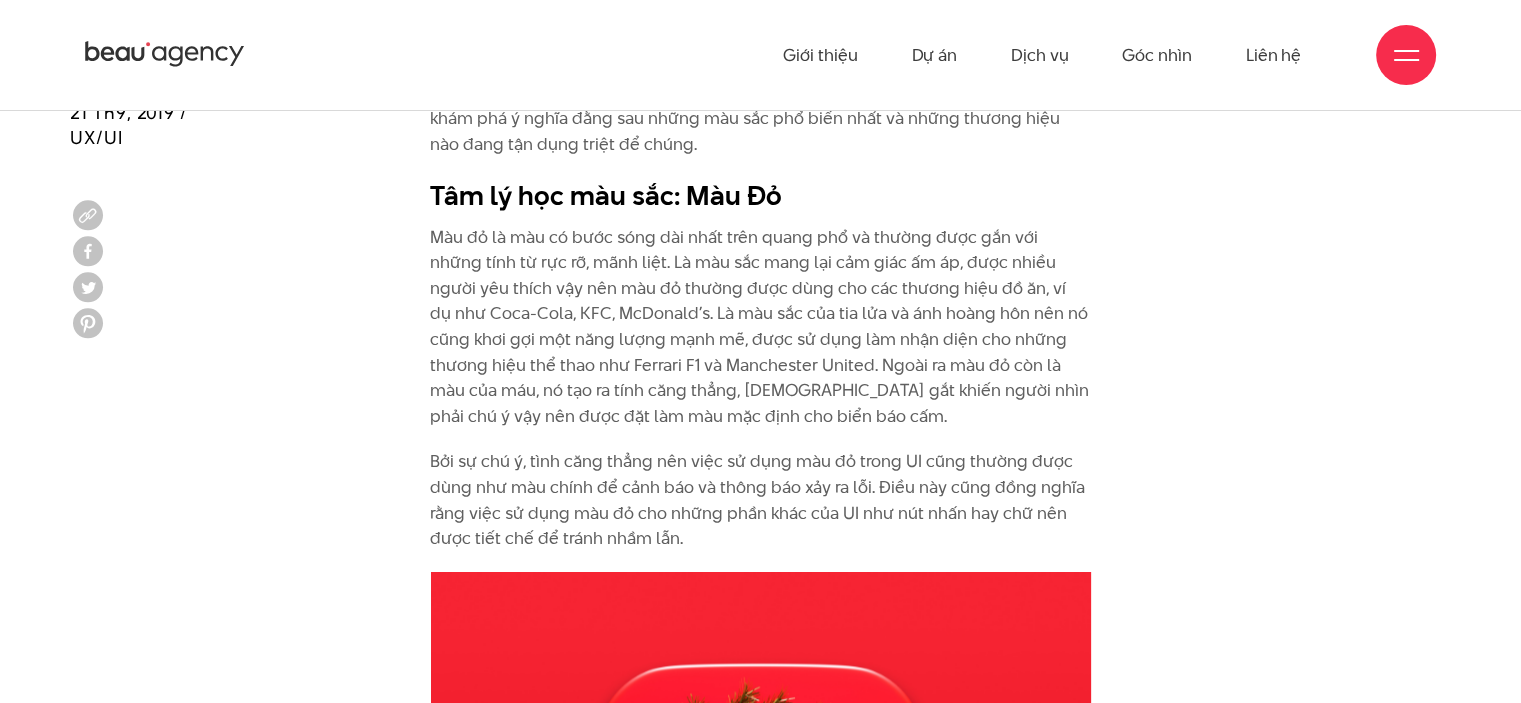 click on "Màu đỏ là màu có bước sóng dài nhất trên quang phổ và thường được gắn với những tính từ rực rỡ, mãnh liệt. Là màu sắc mang lại cảm giác ấm áp, được nhiều người yêu thích vậy nên màu đỏ thường được dùng cho các thương hiệu đồ ăn, ví dụ như Coca-Cola, KFC, McDonald’s. Là màu sắc của tia lửa và ánh hoàng hôn nên nó cũng khơi gợi một năng lượng mạnh mẽ, được sử dụng làm nhận diện cho những thương hiệu thể thao như Ferrari F1 và Manchester United. Ngoài ra màu đỏ còn là màu của máu, nó tạo ra tính căng thẳng, [DEMOGRAPHIC_DATA] gắt khiến người nhìn phải chú ý vậy nên được đặt làm màu mặc định cho biển báo cấm." at bounding box center (760, 327) 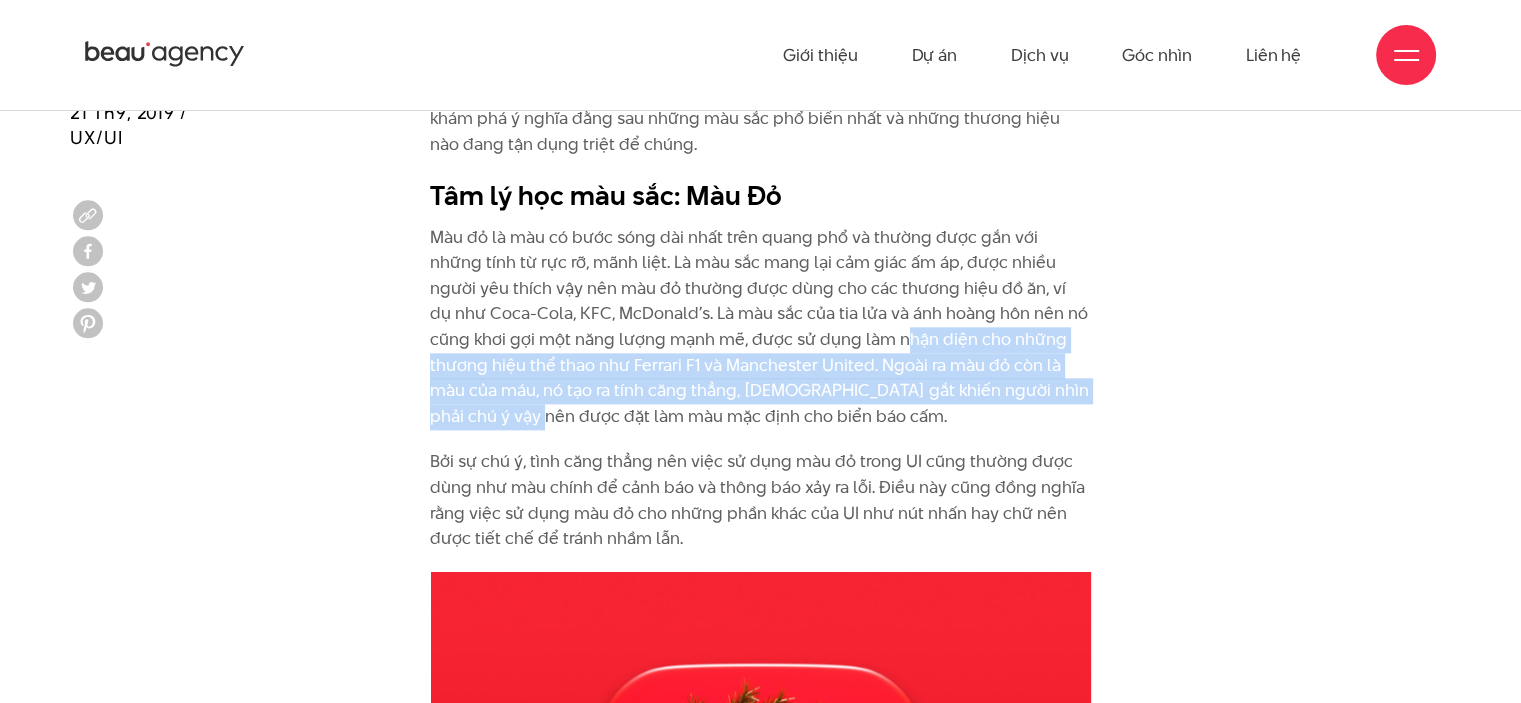drag, startPoint x: 906, startPoint y: 359, endPoint x: 1042, endPoint y: 379, distance: 137.46272 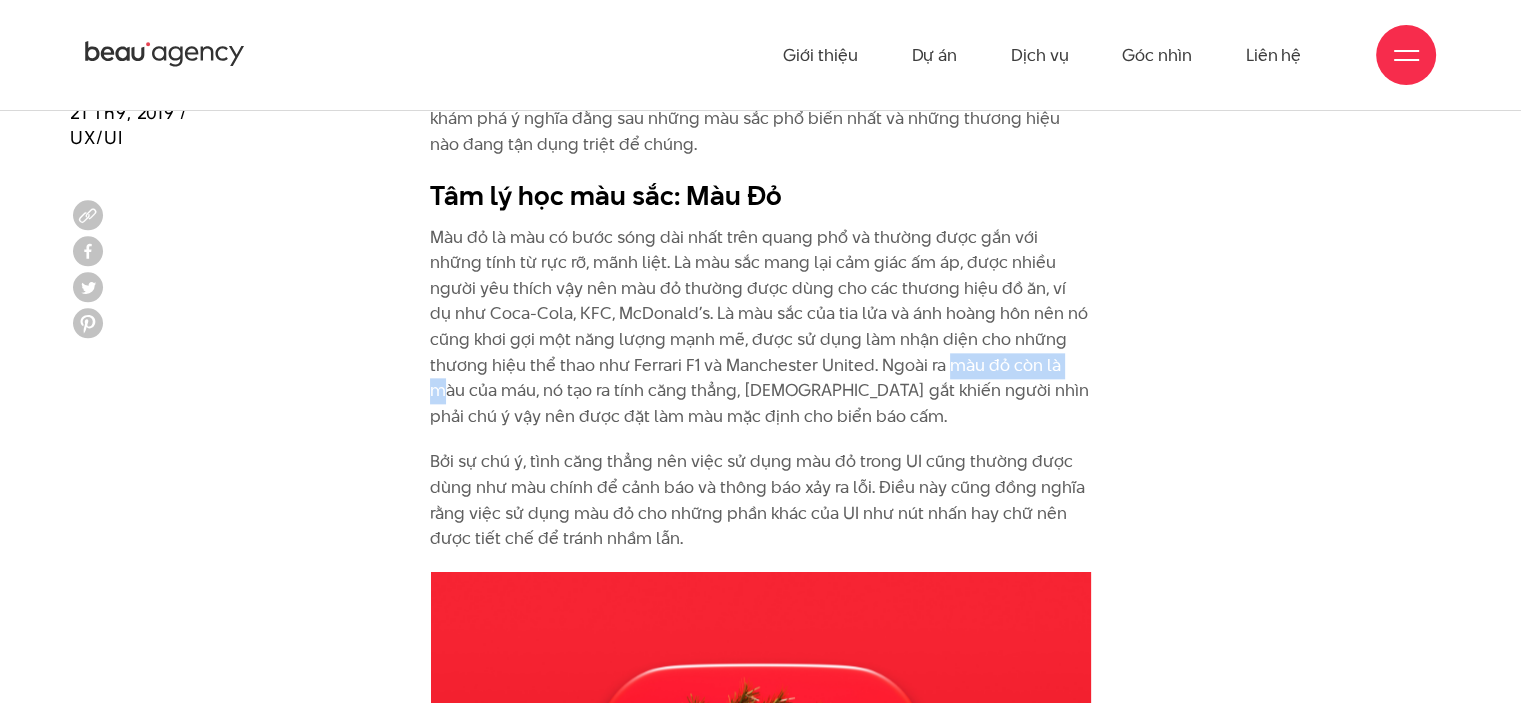drag, startPoint x: 822, startPoint y: 363, endPoint x: 953, endPoint y: 358, distance: 131.09538 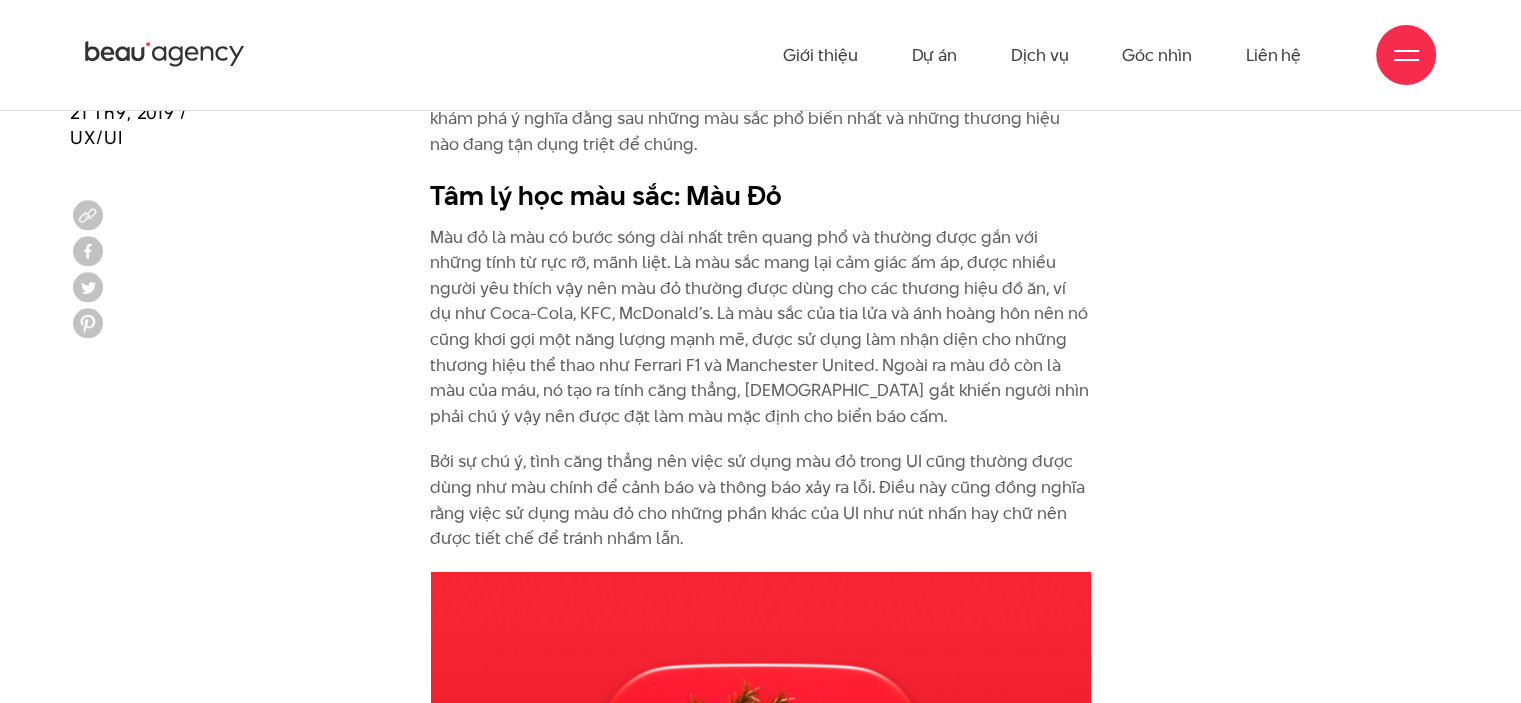 click on "Màu đỏ là màu có bước sóng dài nhất trên quang phổ và thường được gắn với những tính từ rực rỡ, mãnh liệt. Là màu sắc mang lại cảm giác ấm áp, được nhiều người yêu thích vậy nên màu đỏ thường được dùng cho các thương hiệu đồ ăn, ví dụ như Coca-Cola, KFC, McDonald’s. Là màu sắc của tia lửa và ánh hoàng hôn nên nó cũng khơi gợi một năng lượng mạnh mẽ, được sử dụng làm nhận diện cho những thương hiệu thể thao như Ferrari F1 và Manchester United. Ngoài ra màu đỏ còn là màu của máu, nó tạo ra tính căng thẳng, [DEMOGRAPHIC_DATA] gắt khiến người nhìn phải chú ý vậy nên được đặt làm màu mặc định cho biển báo cấm." at bounding box center [760, 327] 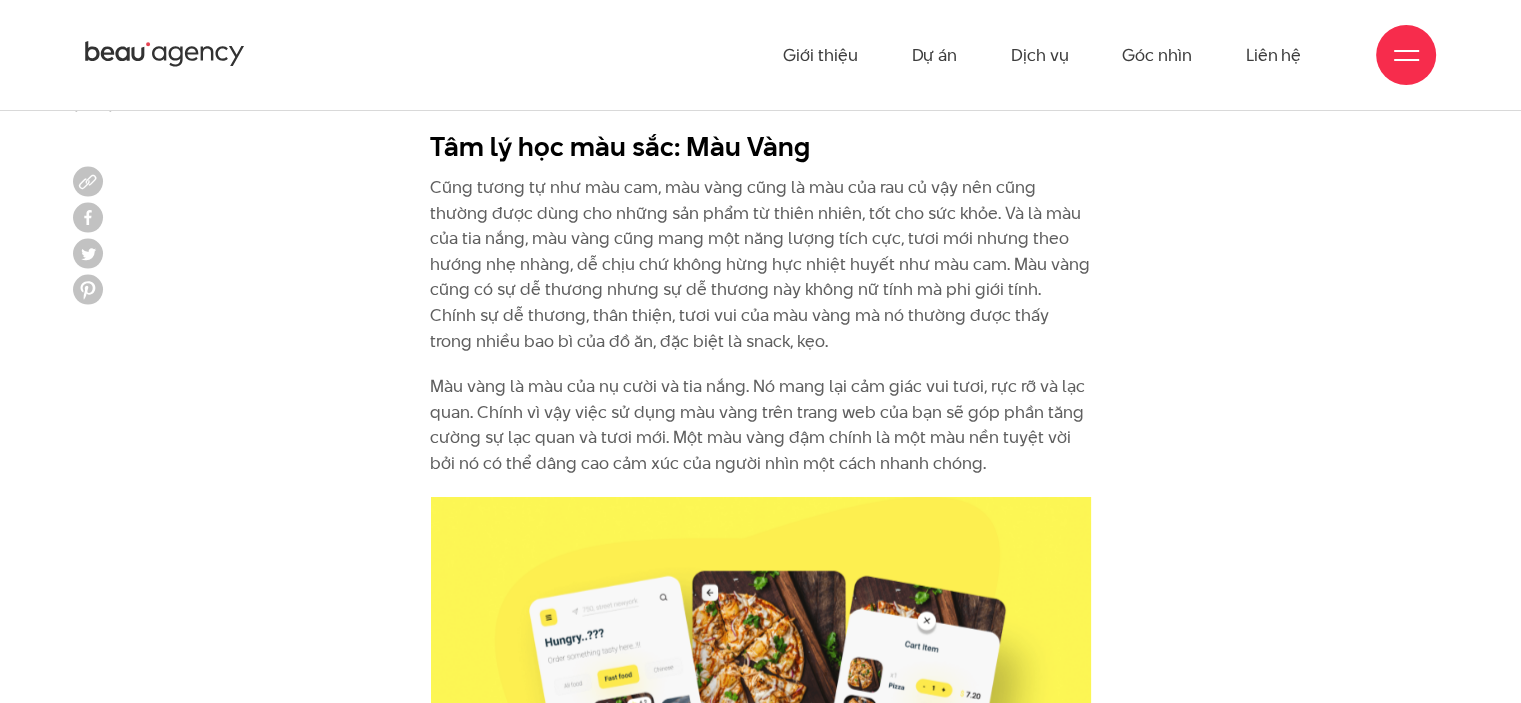 scroll, scrollTop: 4300, scrollLeft: 0, axis: vertical 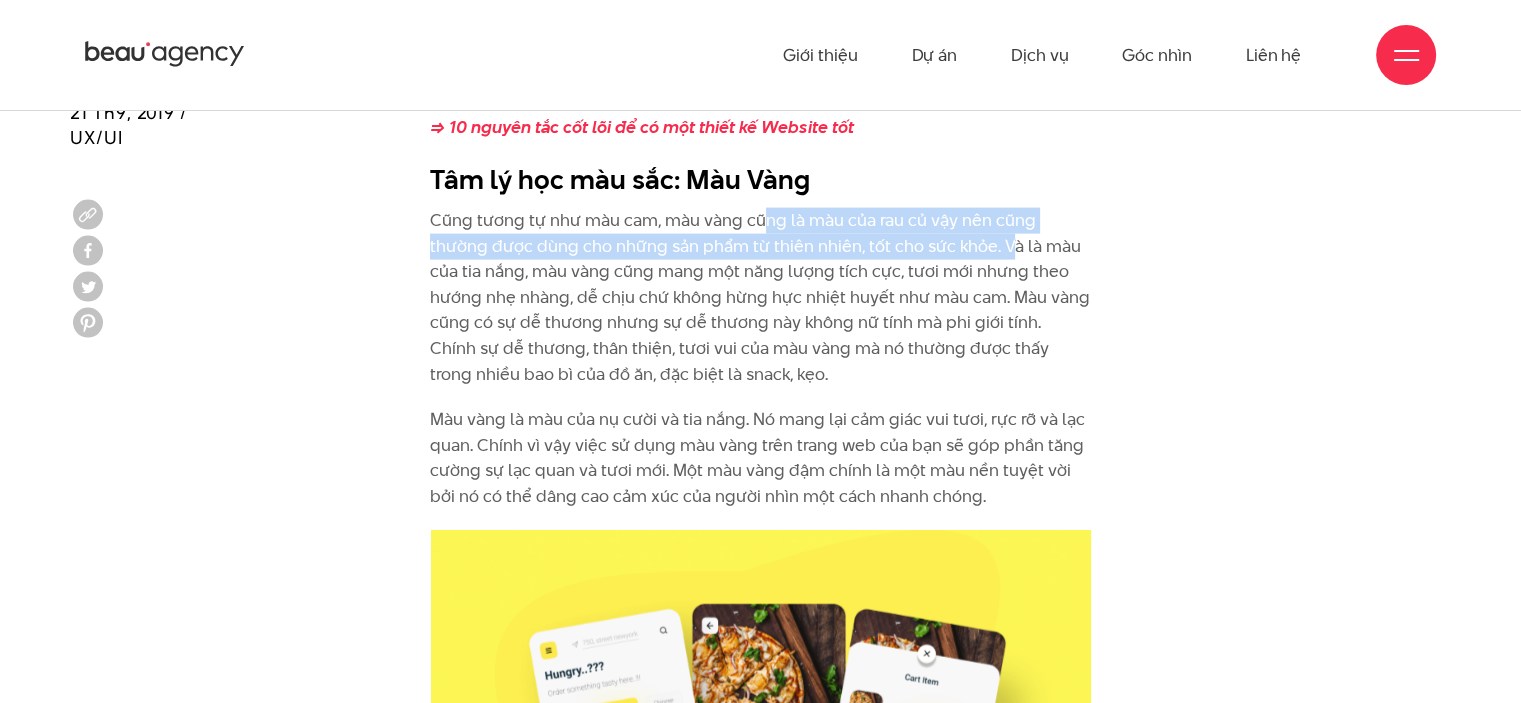 drag, startPoint x: 766, startPoint y: 187, endPoint x: 1005, endPoint y: 220, distance: 241.26749 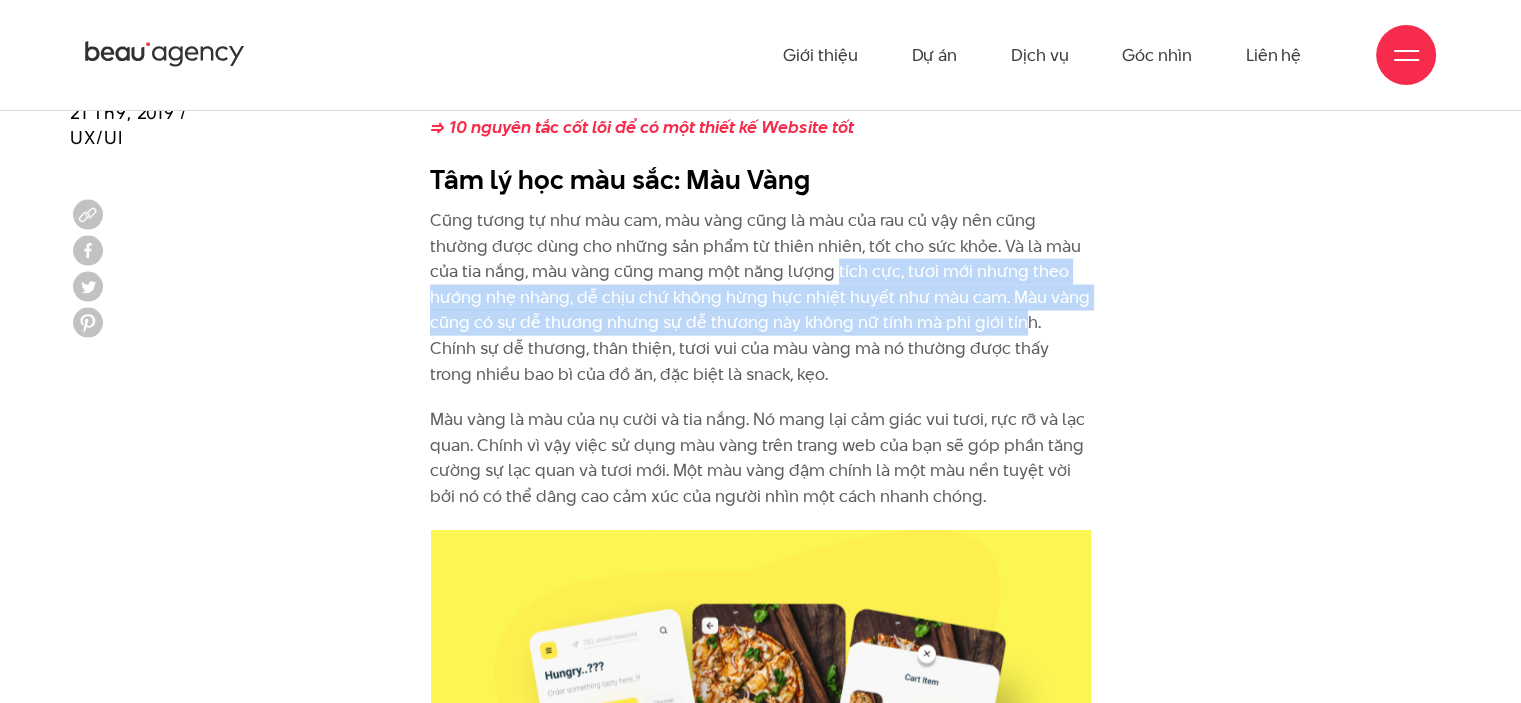 drag, startPoint x: 841, startPoint y: 249, endPoint x: 1020, endPoint y: 291, distance: 183.86136 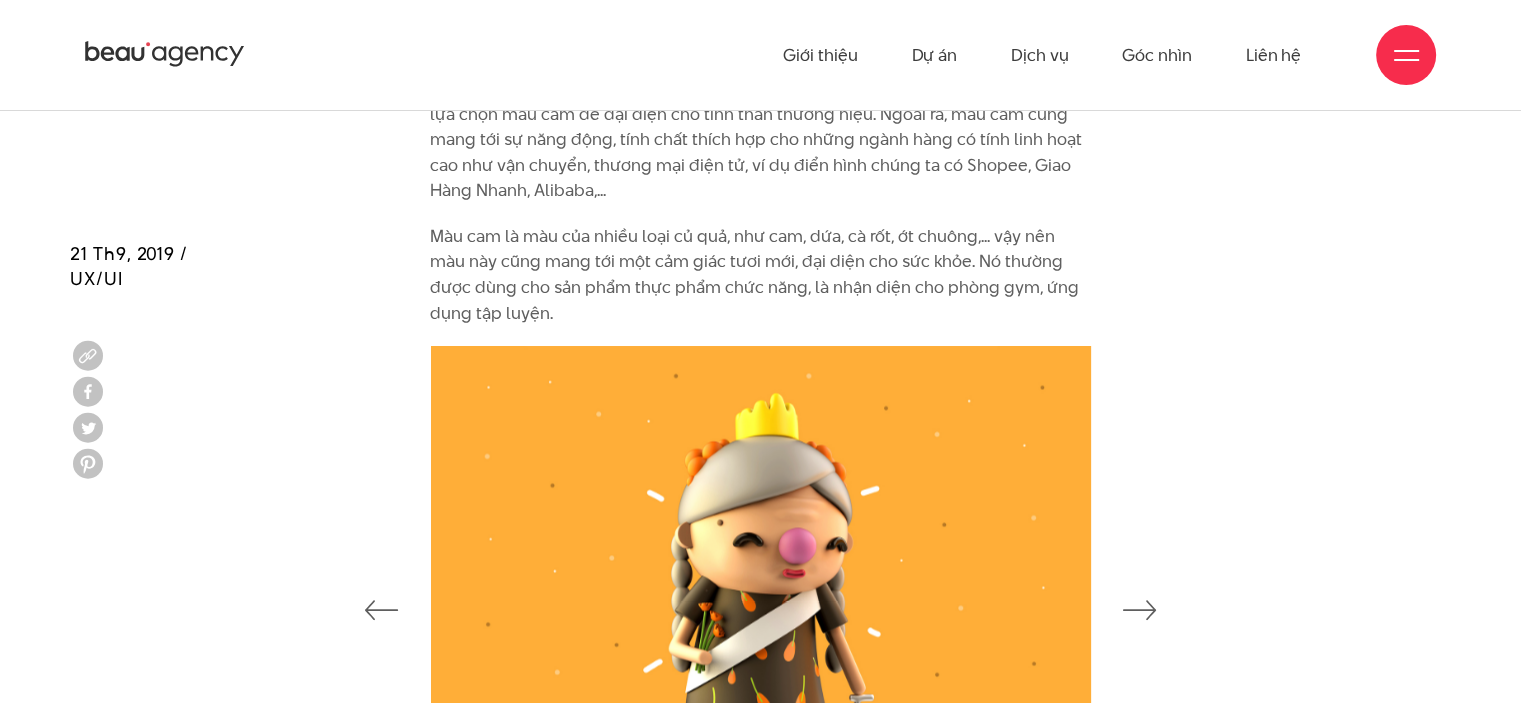 scroll, scrollTop: 3200, scrollLeft: 0, axis: vertical 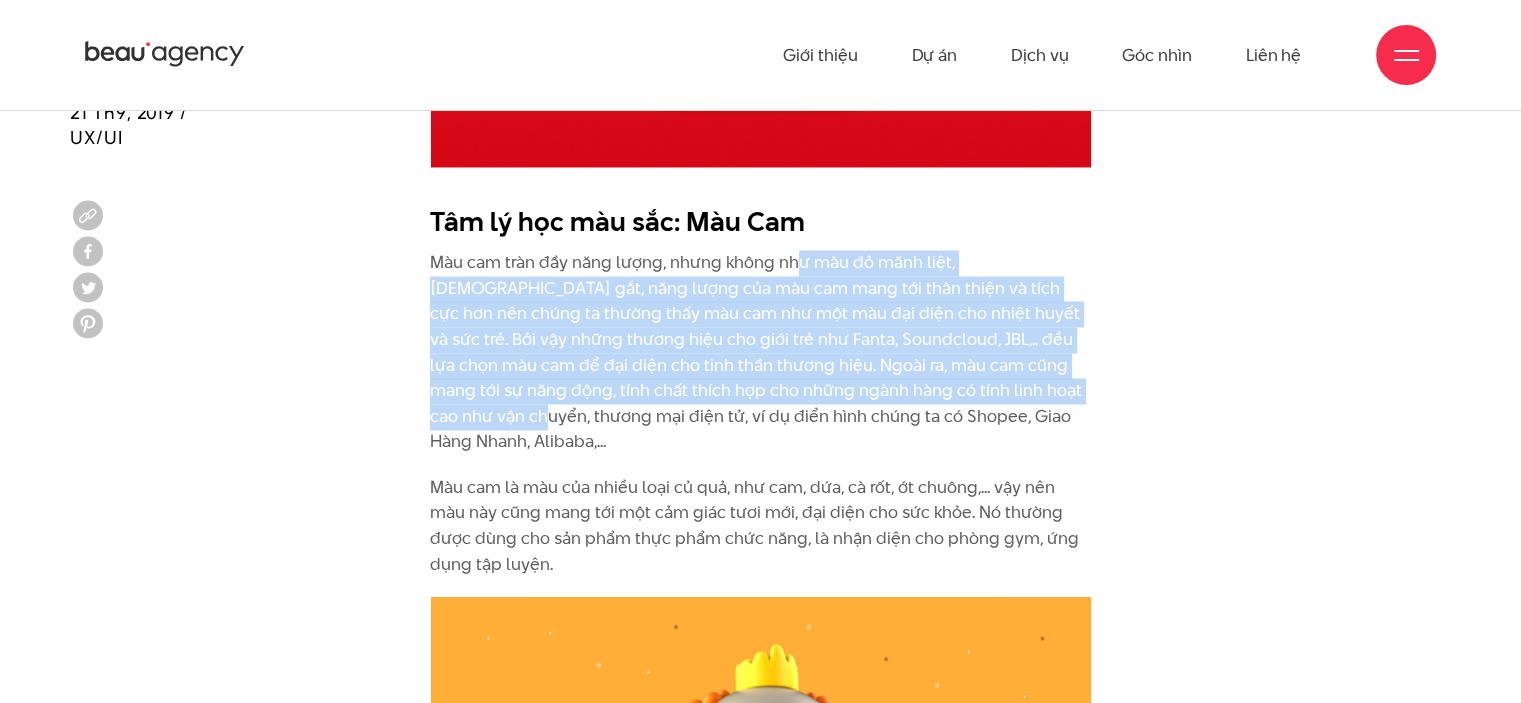 drag, startPoint x: 801, startPoint y: 255, endPoint x: 1068, endPoint y: 398, distance: 302.8828 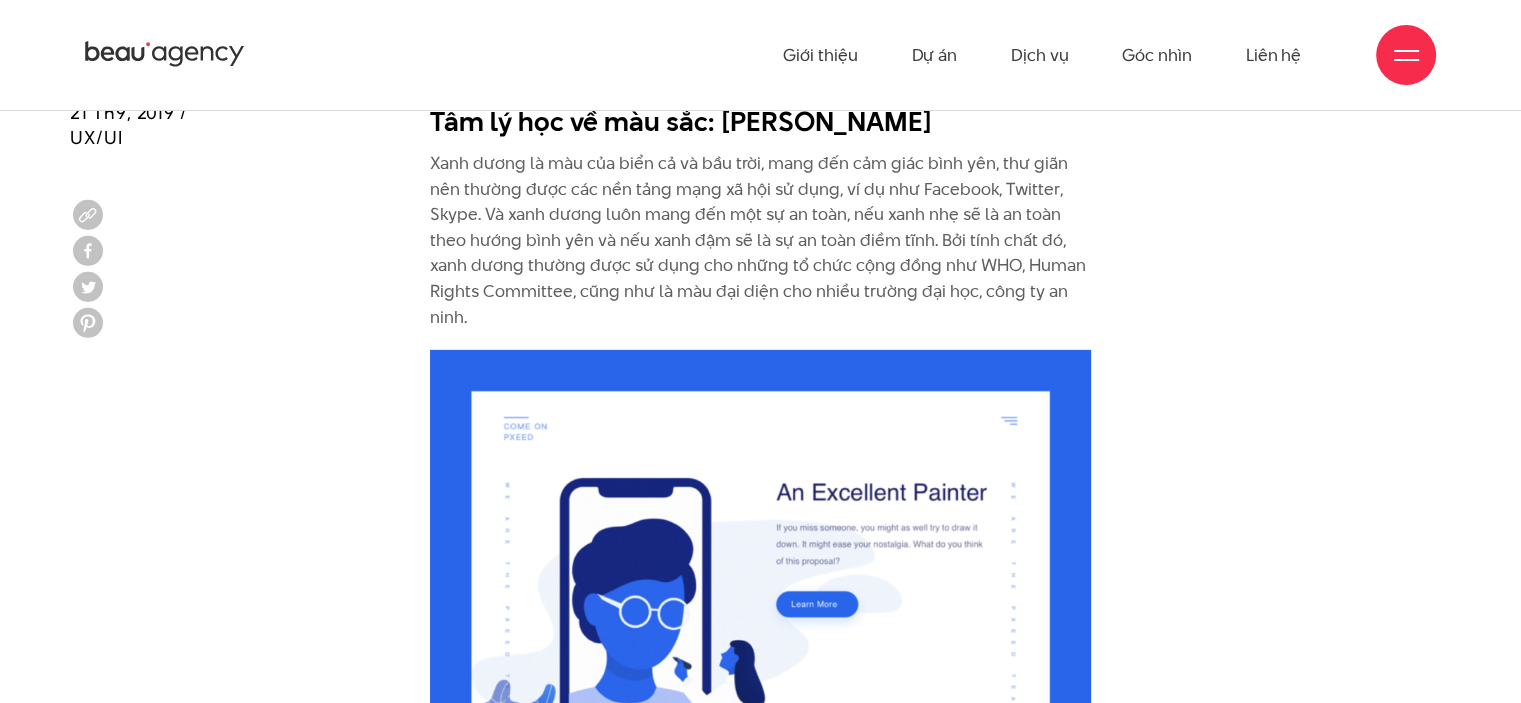 click on "Xanh dương là màu của biển cả và bầu trời, mang đến cảm giác bình yên, thư giãn nên thường được các nền tảng mạng xã hội sử dụng, ví dụ như Facebook, Twitter, Skype. Và xanh dương luôn mang đến một sự an toàn, nếu xanh nhẹ sẽ là an toàn theo hướng bình yên và nếu xanh đậm sẽ là sự an toàn điềm tĩnh. Bởi tính chất đó, xanh dương thường được sử dụng cho những tổ chức cộng đồng như WHO, Human Rights Committee, cũng như là màu đại diện cho nhiều trường đại học, công ty an ninh." at bounding box center (760, 240) 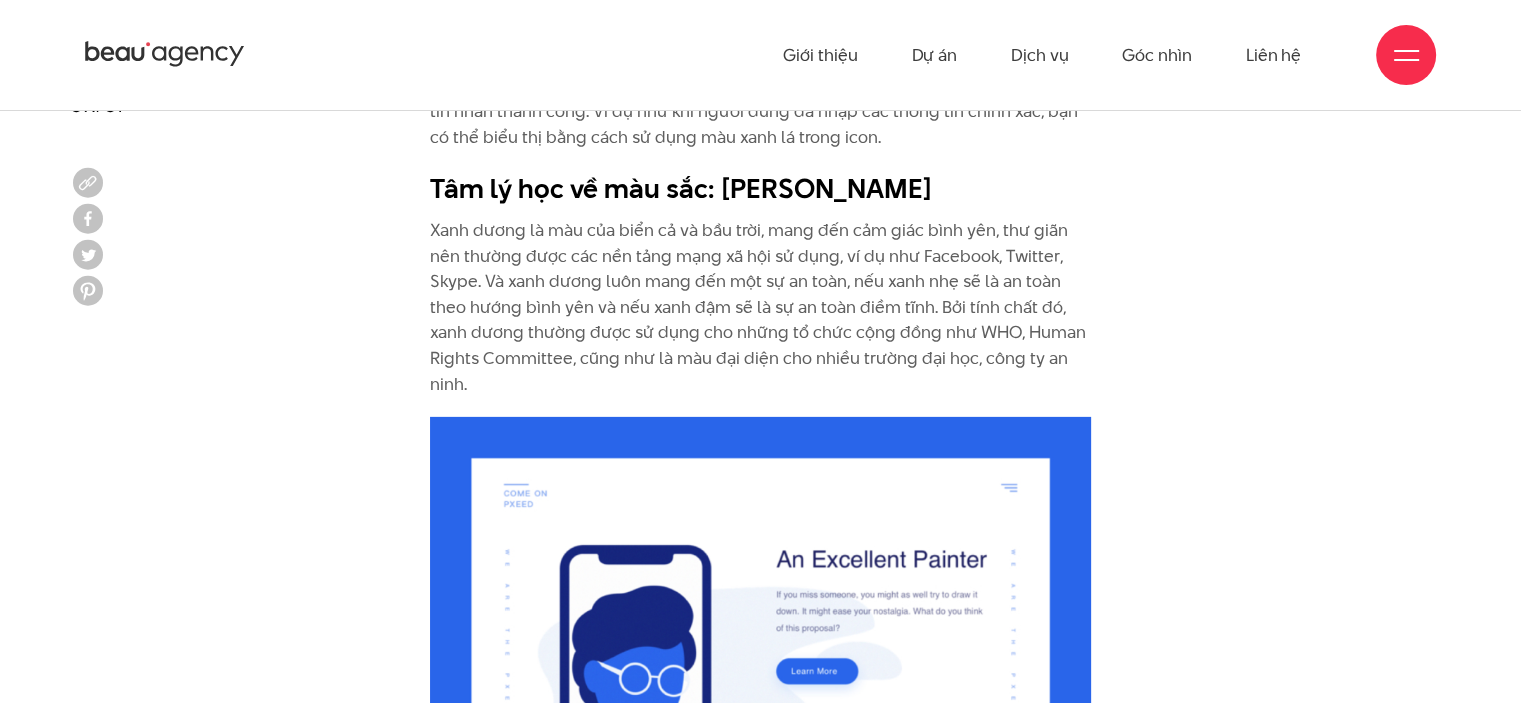 scroll, scrollTop: 6200, scrollLeft: 0, axis: vertical 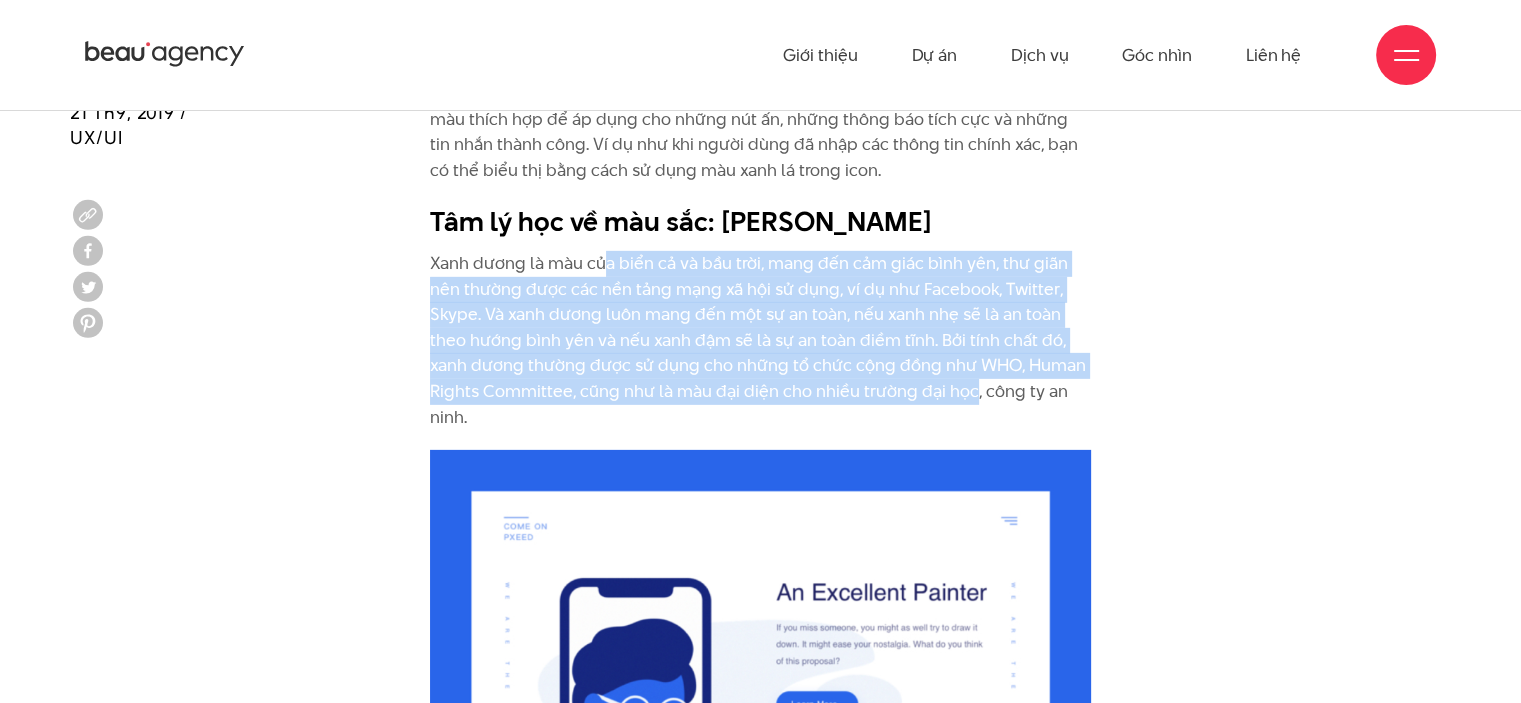 drag, startPoint x: 608, startPoint y: 219, endPoint x: 971, endPoint y: 352, distance: 386.598 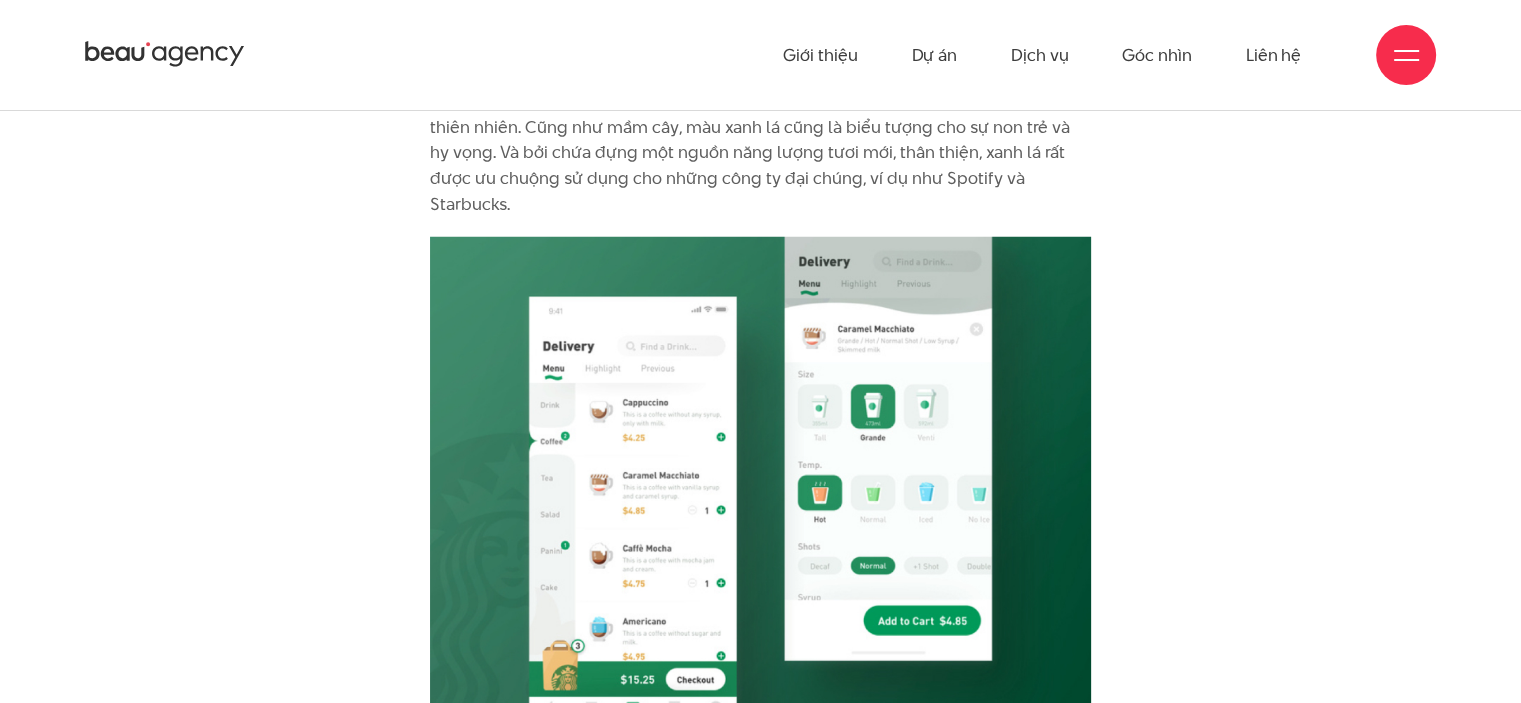 scroll, scrollTop: 5200, scrollLeft: 0, axis: vertical 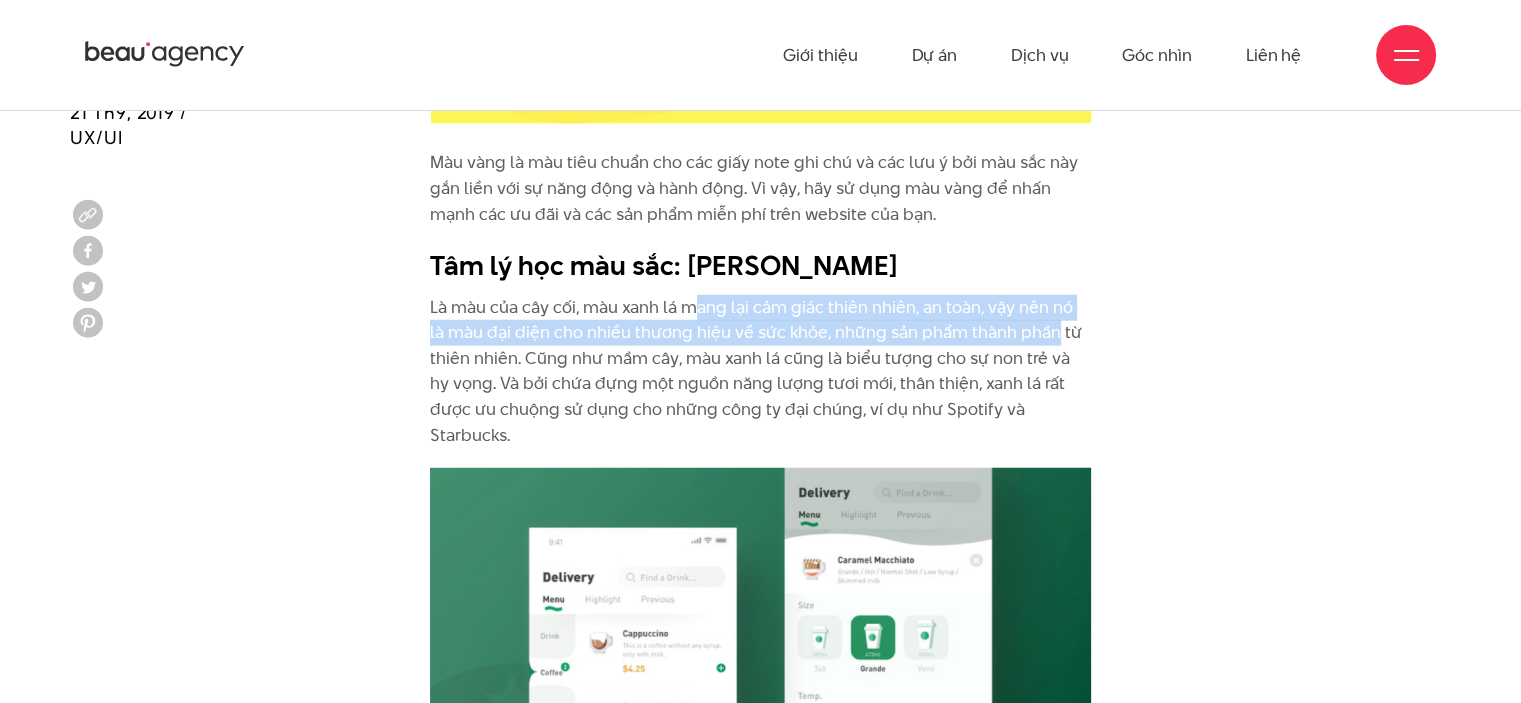 drag, startPoint x: 693, startPoint y: 279, endPoint x: 1037, endPoint y: 313, distance: 345.67615 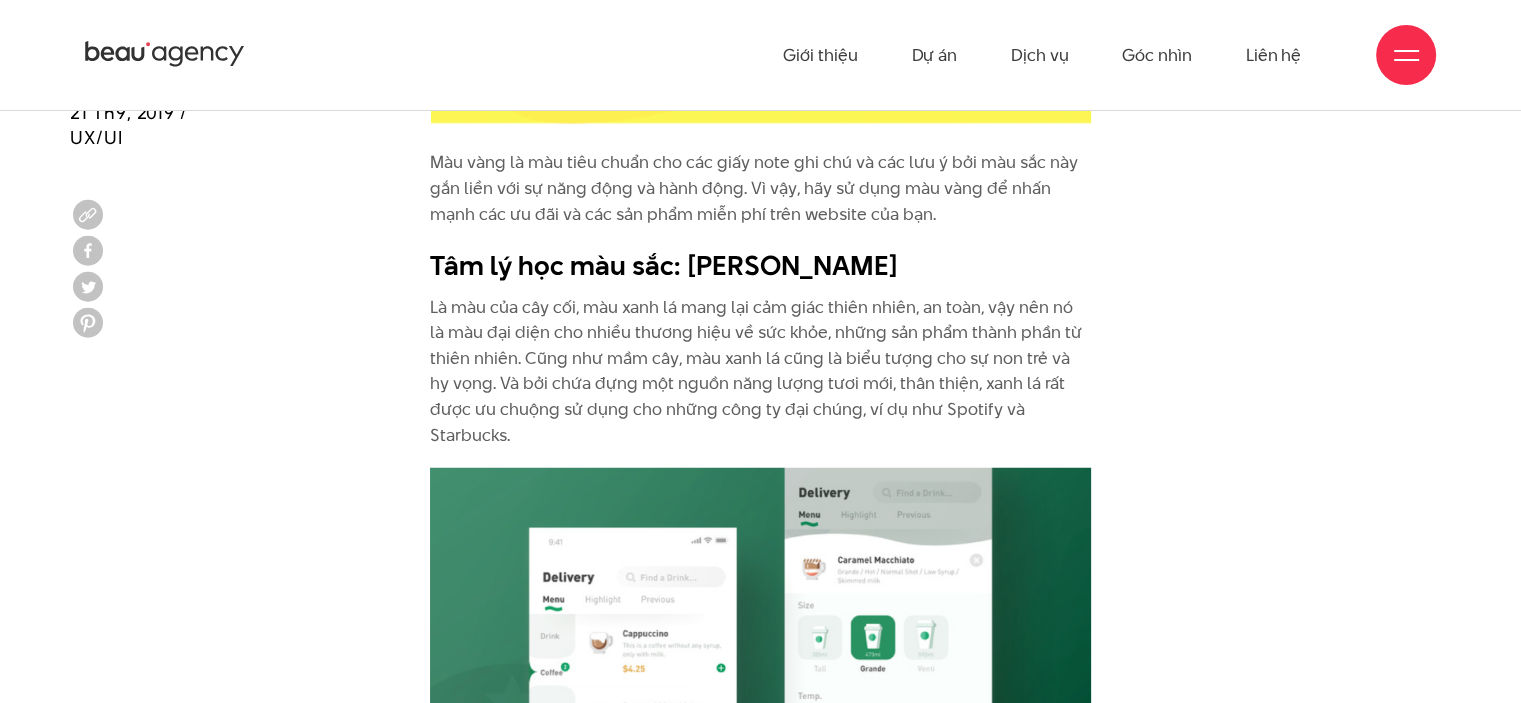 click on "Là màu của cây cối, màu xanh lá mang lại cảm giác thiên nhiên, an toàn, vậy nên nó là màu đại diện cho nhiều thương hiệu về sức khỏe, những sản phẩm thành phần từ thiên nhiên. Cũng như mầm cây, màu xanh lá cũng là biểu tượng cho sự non trẻ và hy vọng. Và bởi chứa đựng một nguồn năng lượng tươi mới, thân thiện, xanh lá rất được ưu chuộng sử dụng cho những công ty đại chúng, ví dụ như Spotify và Starbucks." at bounding box center (760, 372) 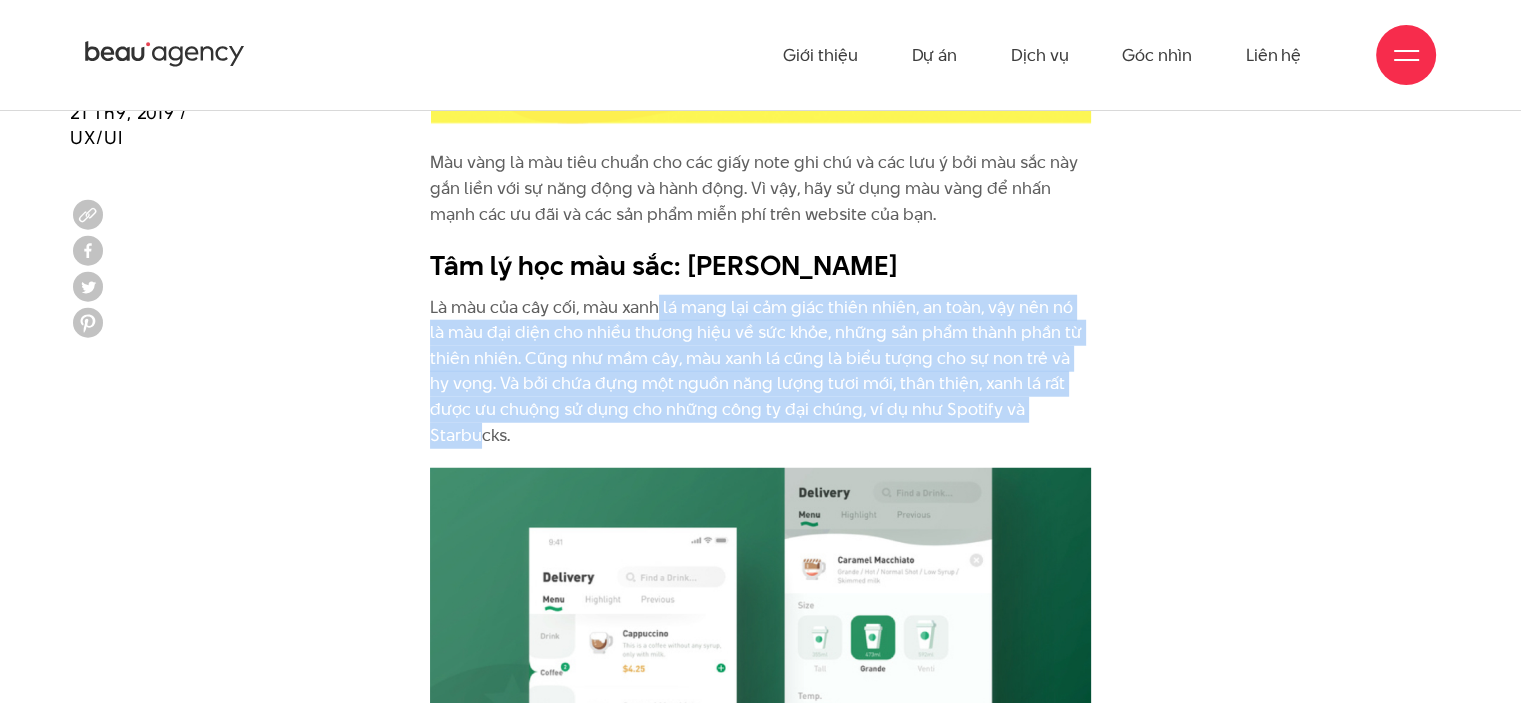 drag, startPoint x: 693, startPoint y: 297, endPoint x: 1026, endPoint y: 375, distance: 342.01315 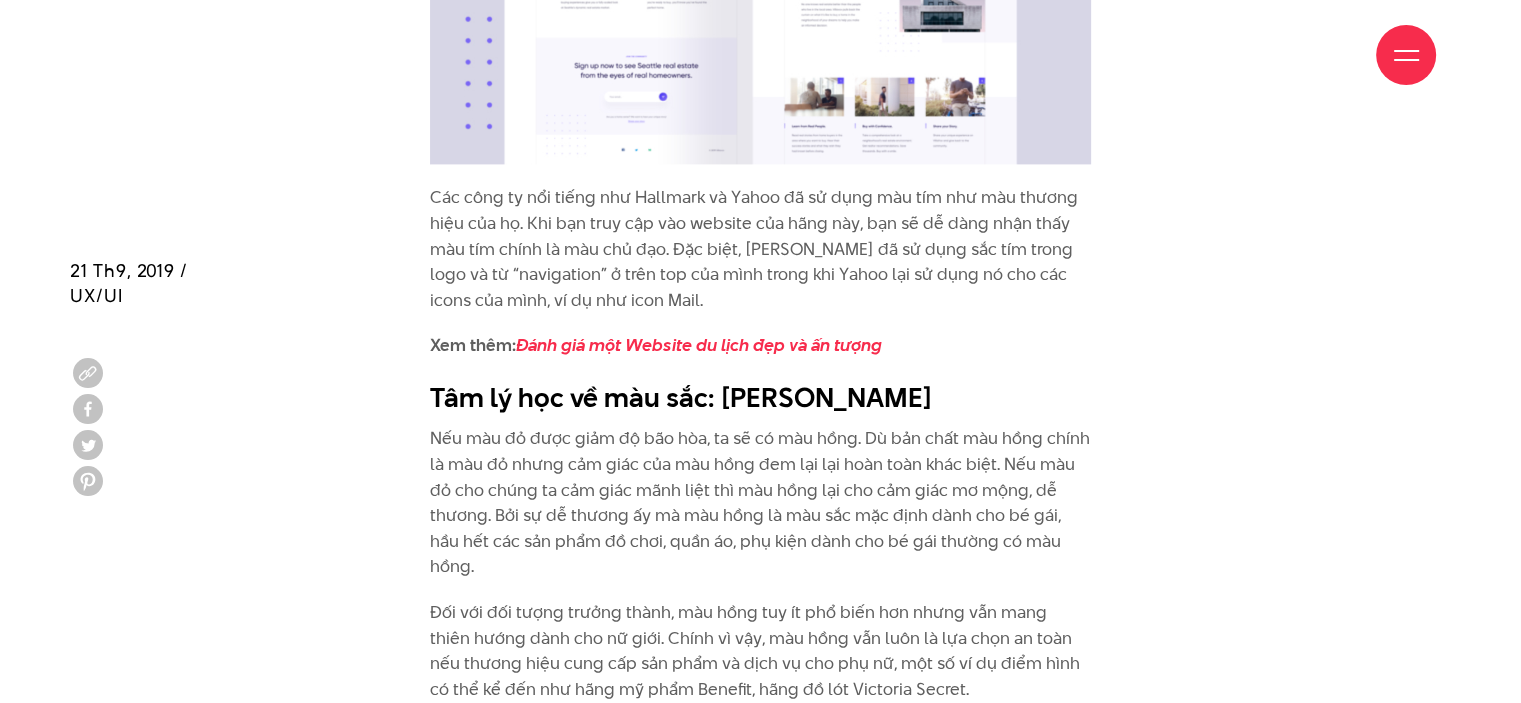 scroll, scrollTop: 8100, scrollLeft: 0, axis: vertical 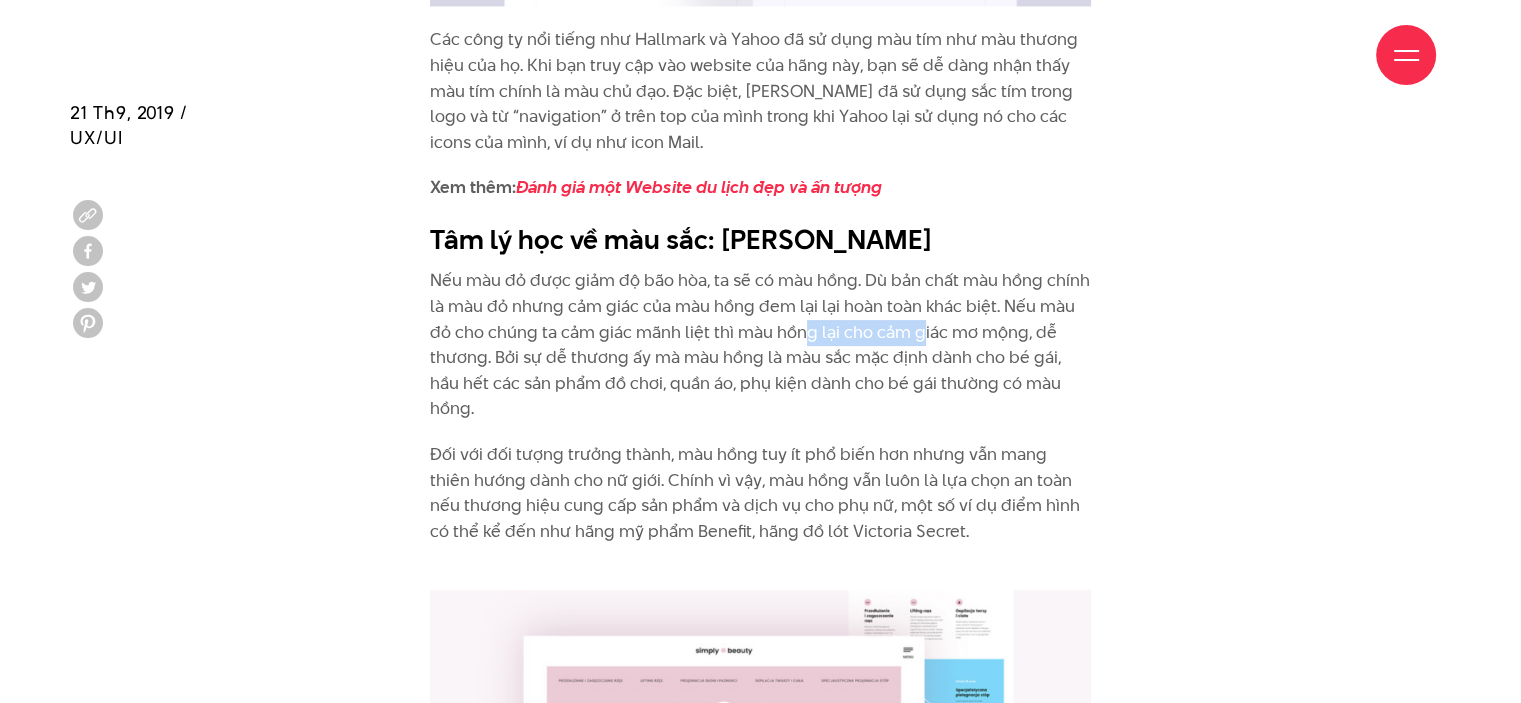 drag, startPoint x: 800, startPoint y: 276, endPoint x: 919, endPoint y: 278, distance: 119.01681 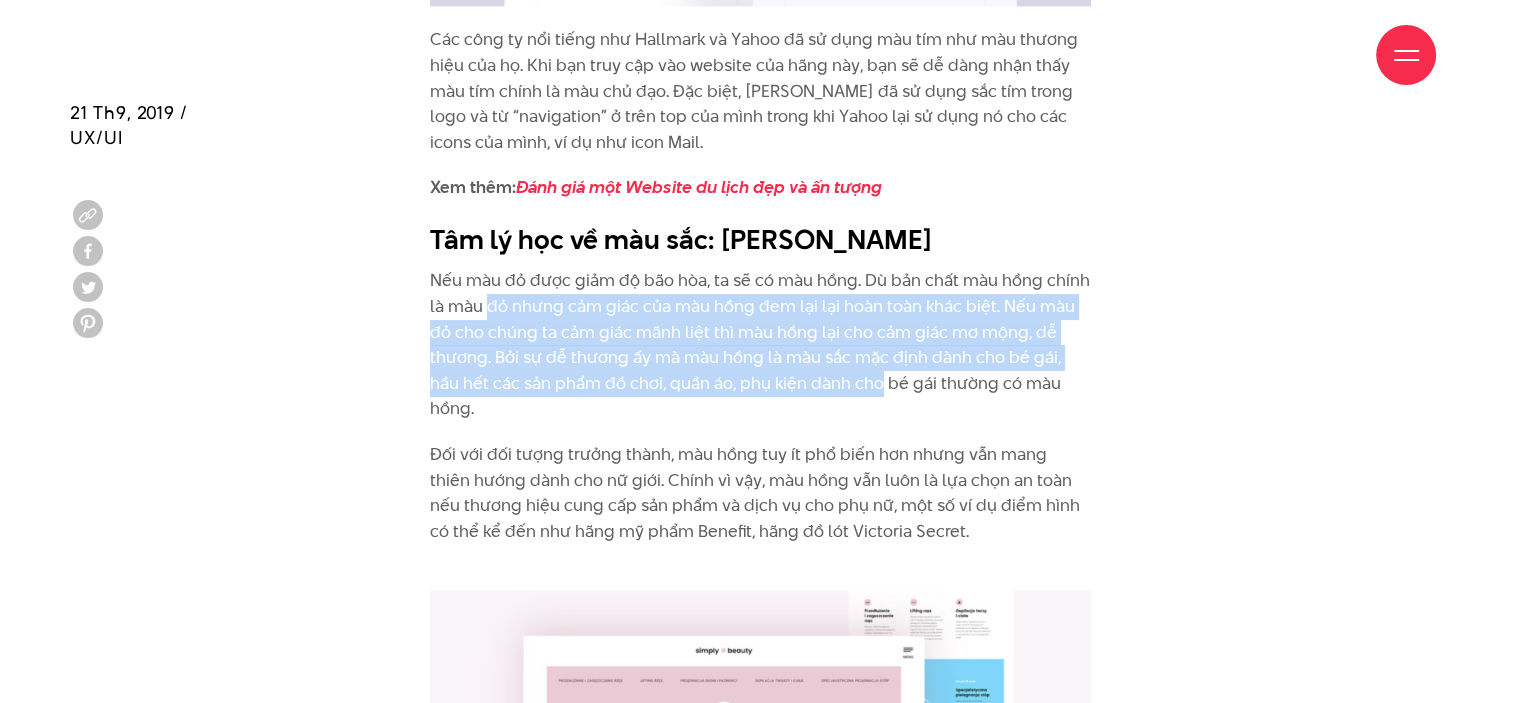drag, startPoint x: 488, startPoint y: 267, endPoint x: 944, endPoint y: 317, distance: 458.73303 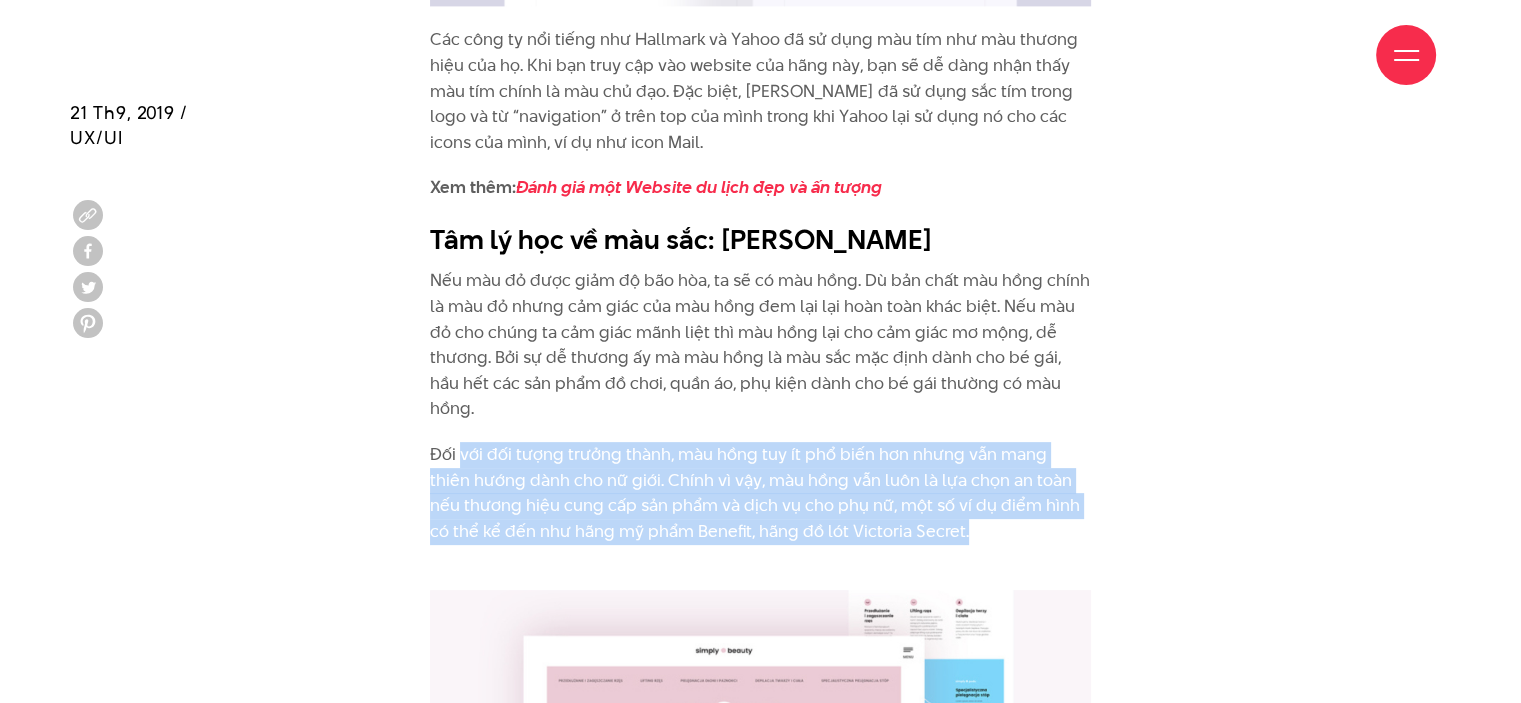 drag, startPoint x: 657, startPoint y: 391, endPoint x: 1080, endPoint y: 446, distance: 426.56067 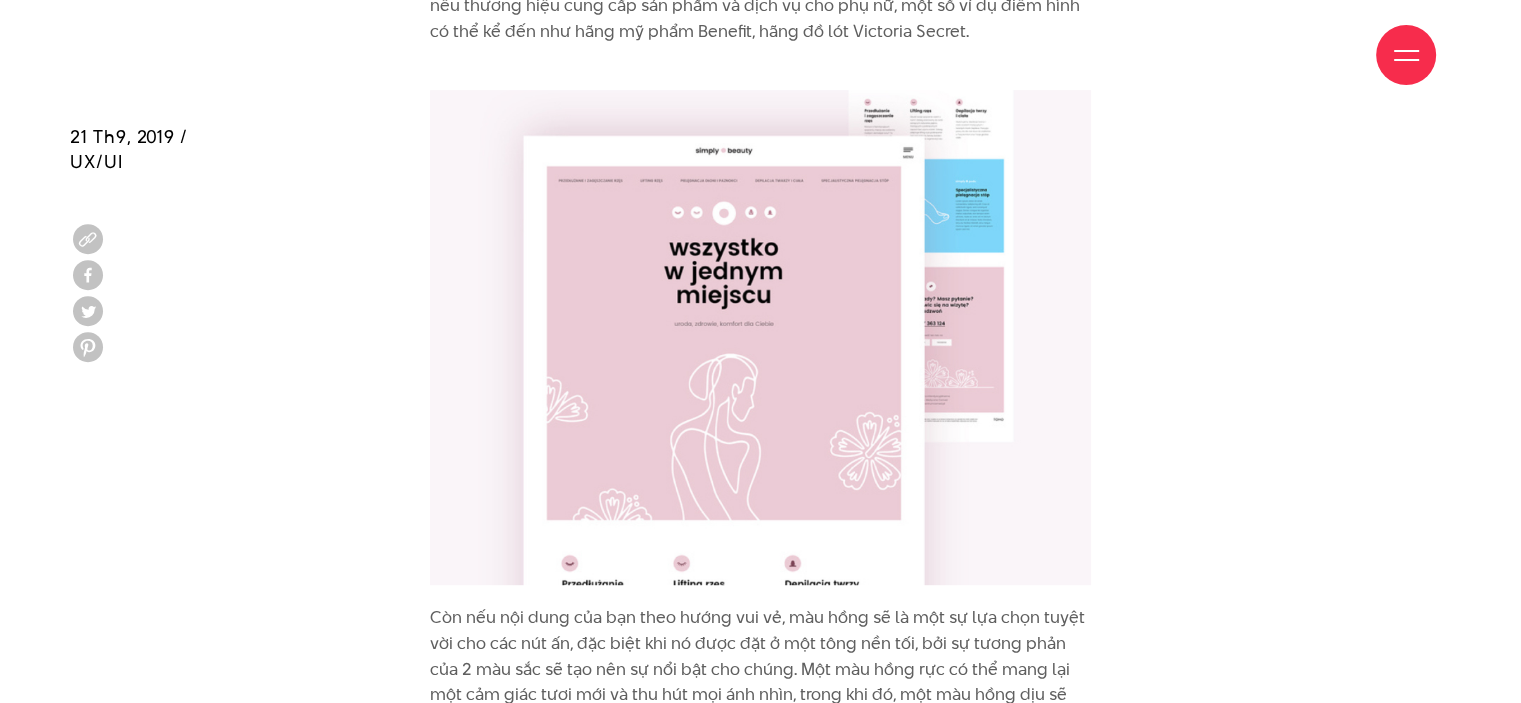 scroll, scrollTop: 8700, scrollLeft: 0, axis: vertical 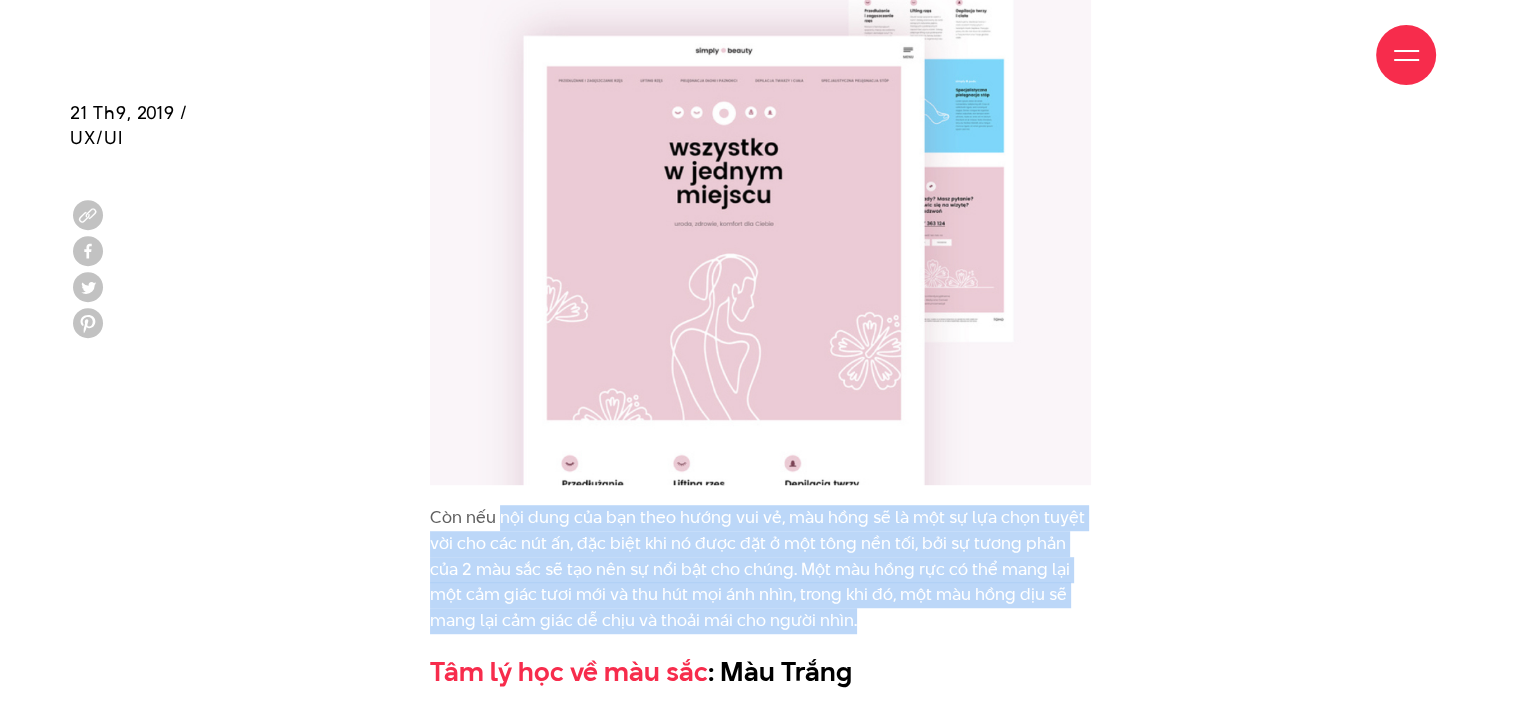 drag, startPoint x: 719, startPoint y: 483, endPoint x: 1004, endPoint y: 553, distance: 293.4706 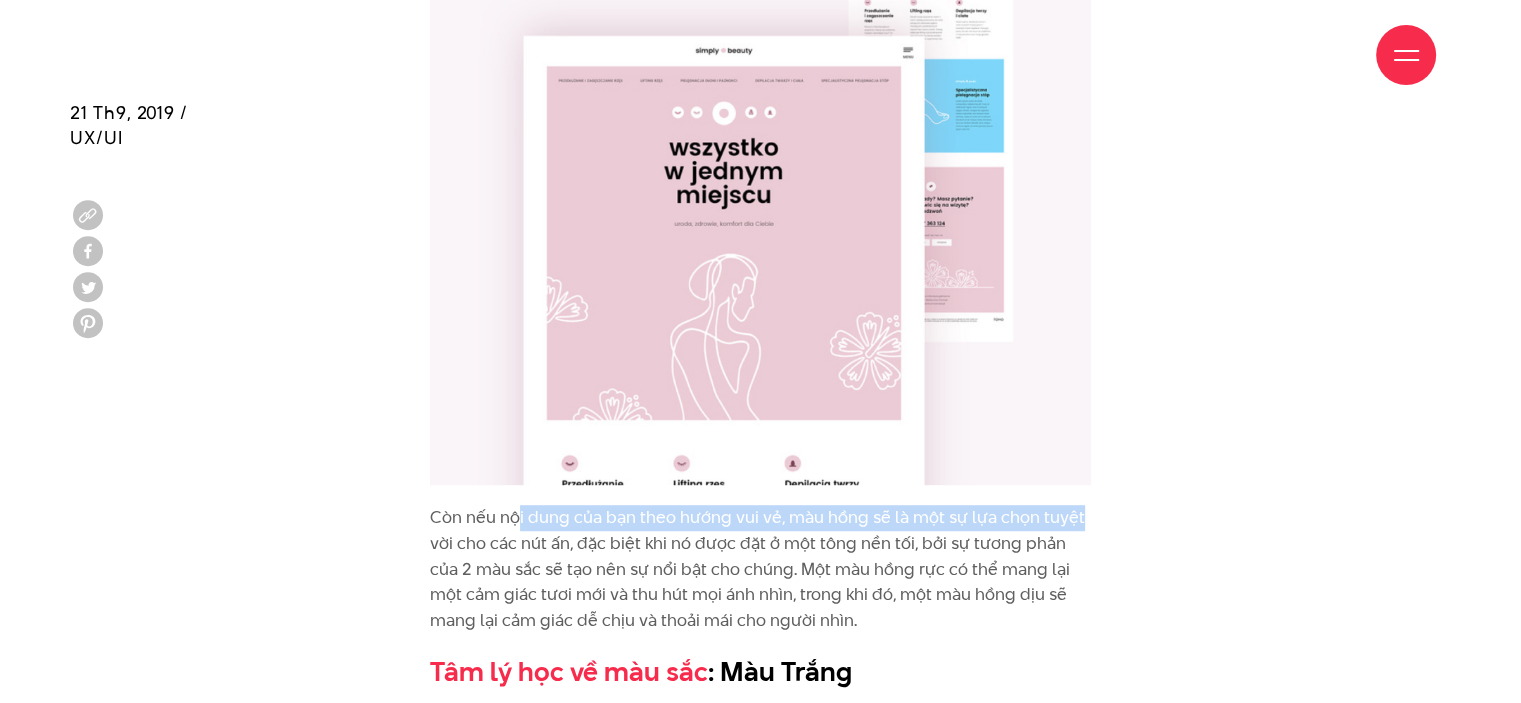 drag, startPoint x: 620, startPoint y: 419, endPoint x: 1085, endPoint y: 459, distance: 466.71725 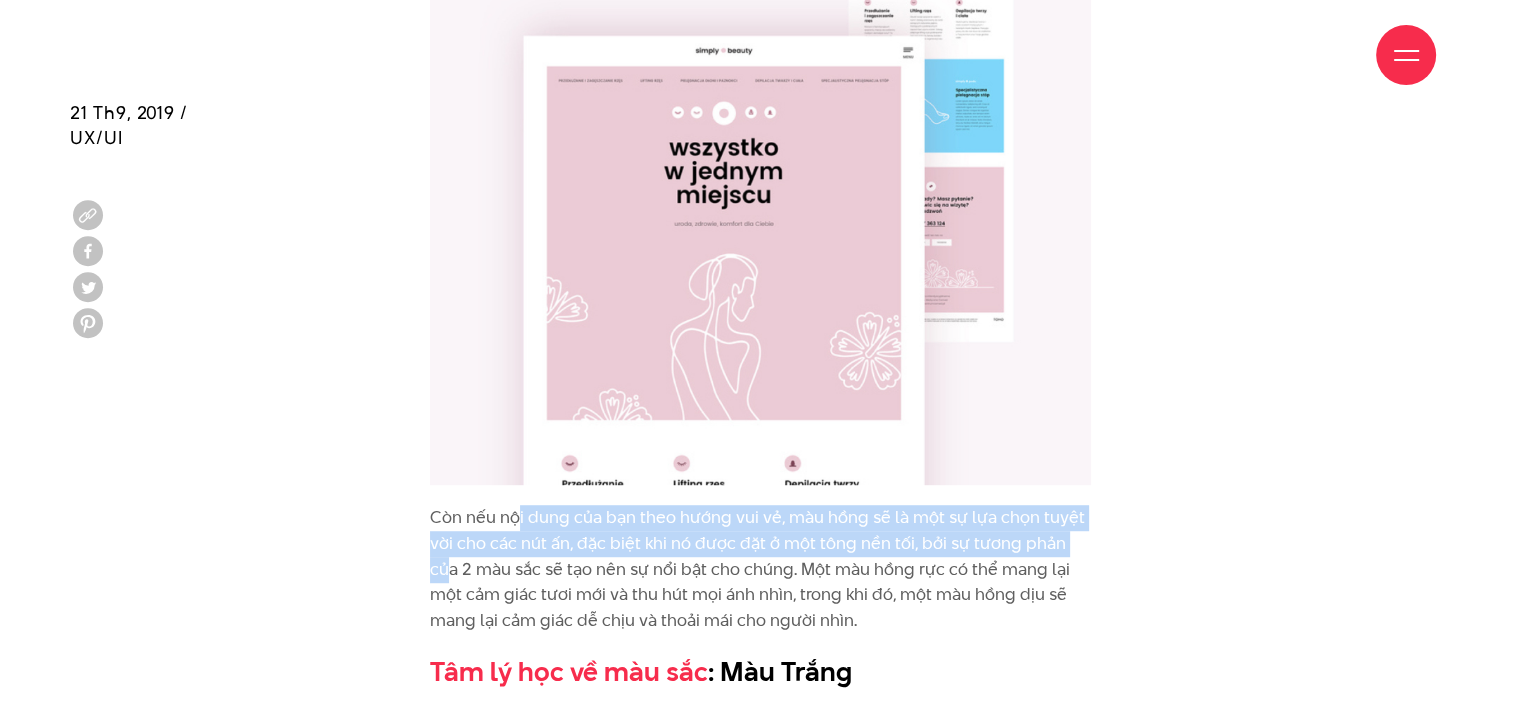 click at bounding box center [760, 237] 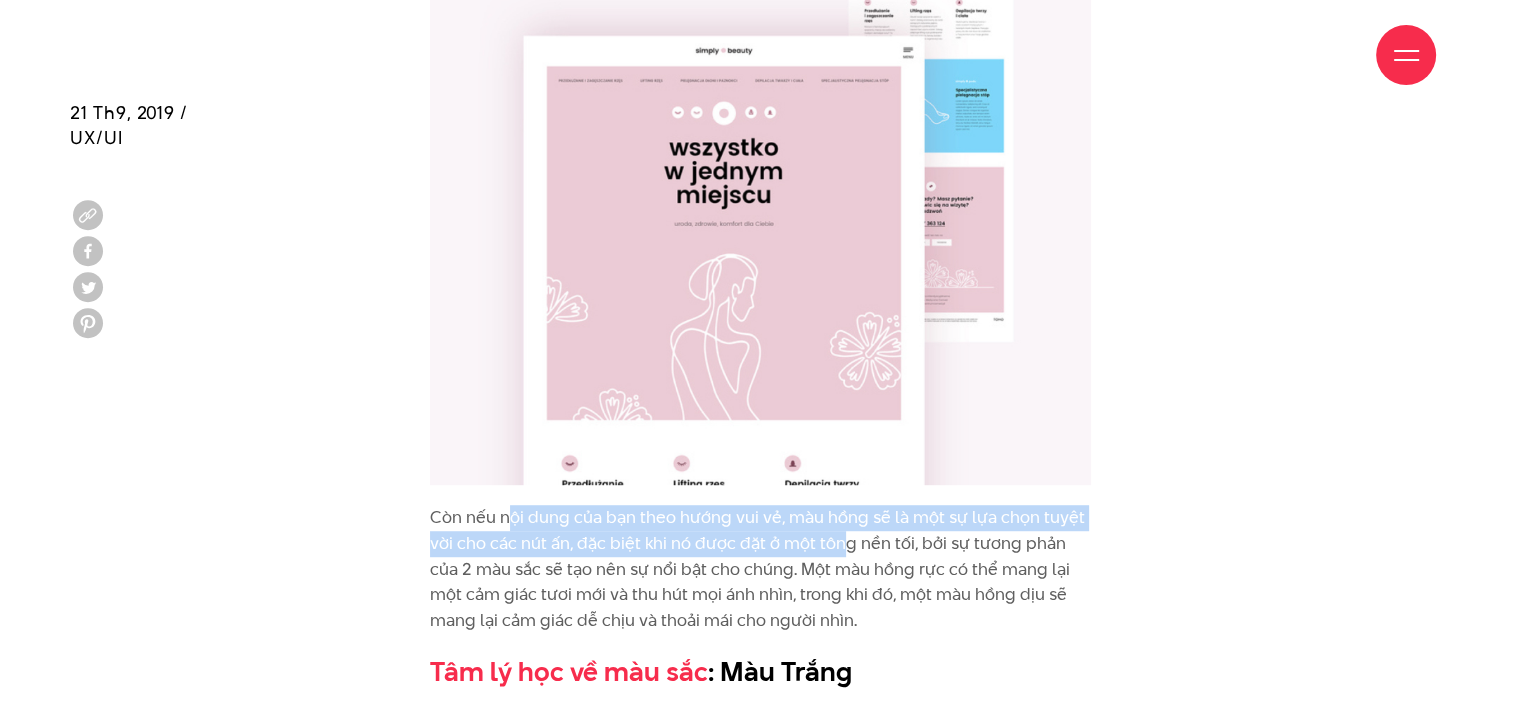 drag, startPoint x: 517, startPoint y: 440, endPoint x: 845, endPoint y: 455, distance: 328.3428 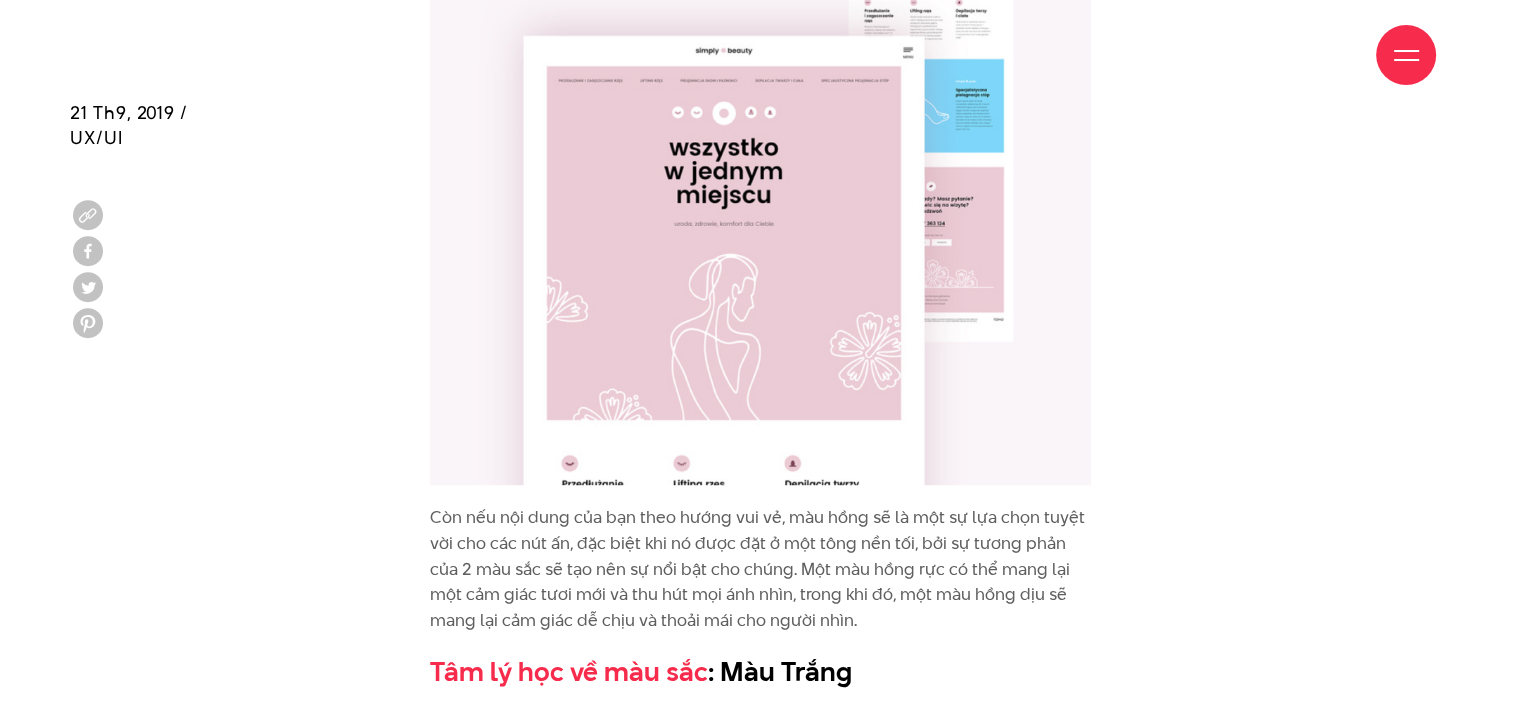 click on "Còn nếu nội dung của bạn theo hướng vui vẻ, màu hồng sẽ là một sự lựa chọn tuyệt vời cho các nút ấn, đặc biệt khi nó được đặt ở một tông nền tối, bởi sự tương phản của 2 màu sắc sẽ tạo nên sự nổi bật cho chúng. Một màu hồng rực có thể mang lại một cảm giác tươi mới và thu hút mọi ánh nhìn, trong khi đó, một màu hồng dịu sẽ mang lại cảm giác dễ chịu và thoải mái cho người nhìn." at bounding box center (760, 569) 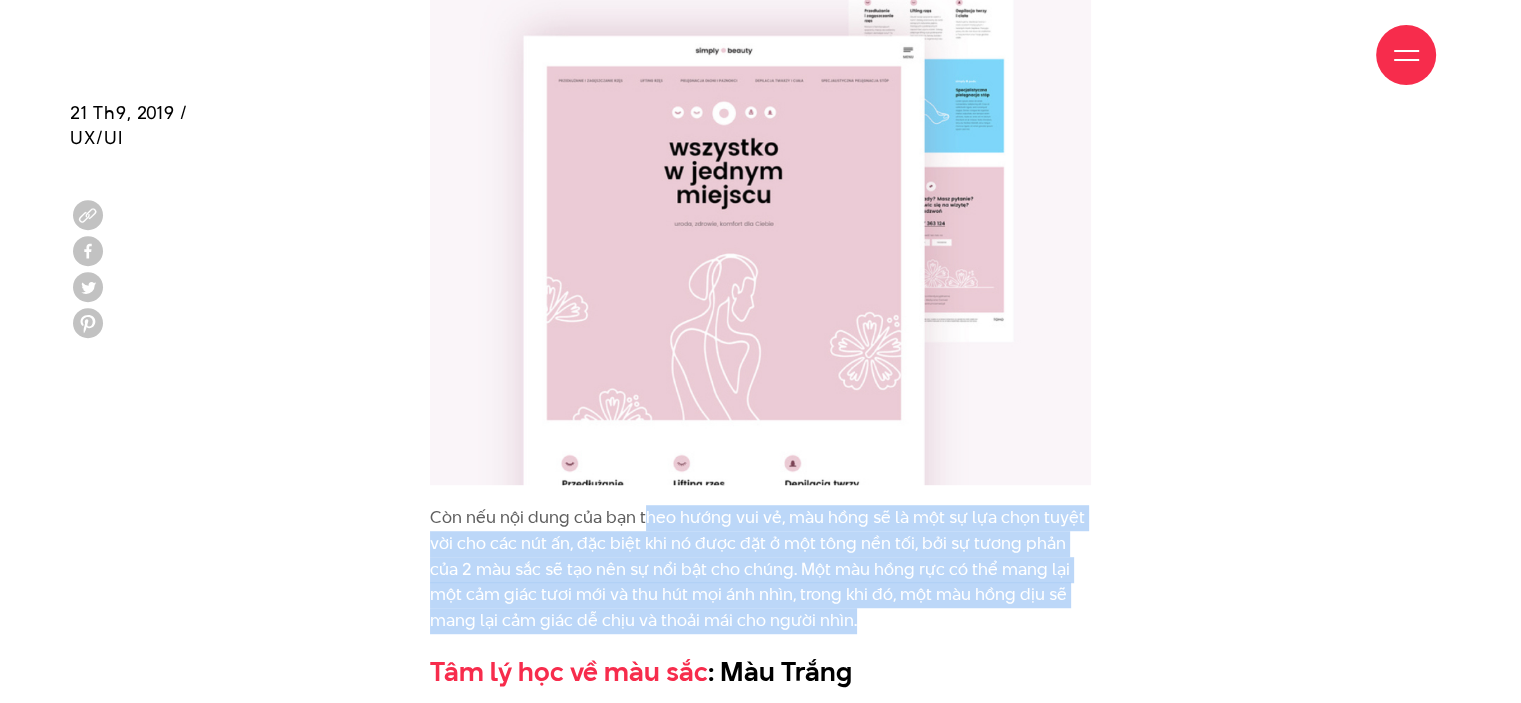 drag, startPoint x: 642, startPoint y: 452, endPoint x: 987, endPoint y: 536, distance: 355.07886 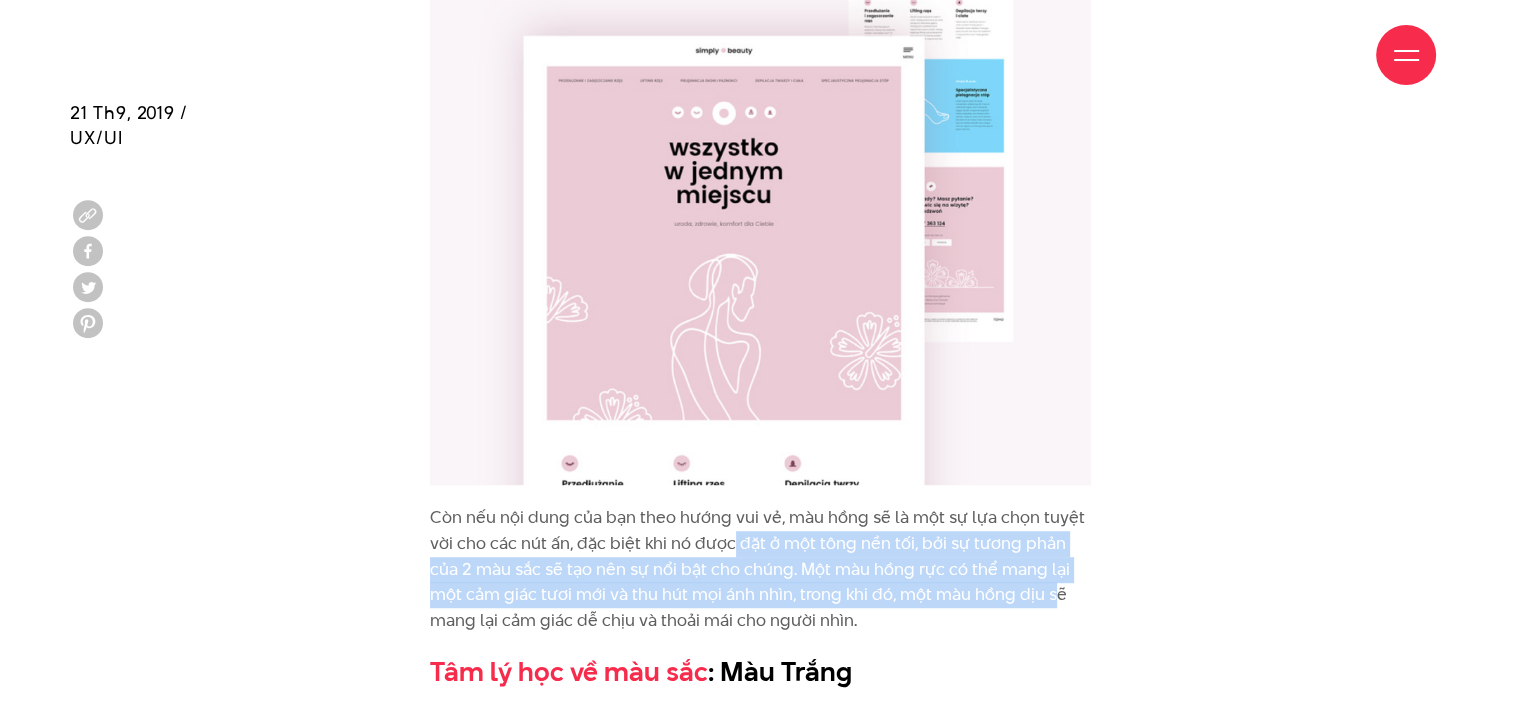 drag, startPoint x: 756, startPoint y: 467, endPoint x: 1018, endPoint y: 522, distance: 267.71066 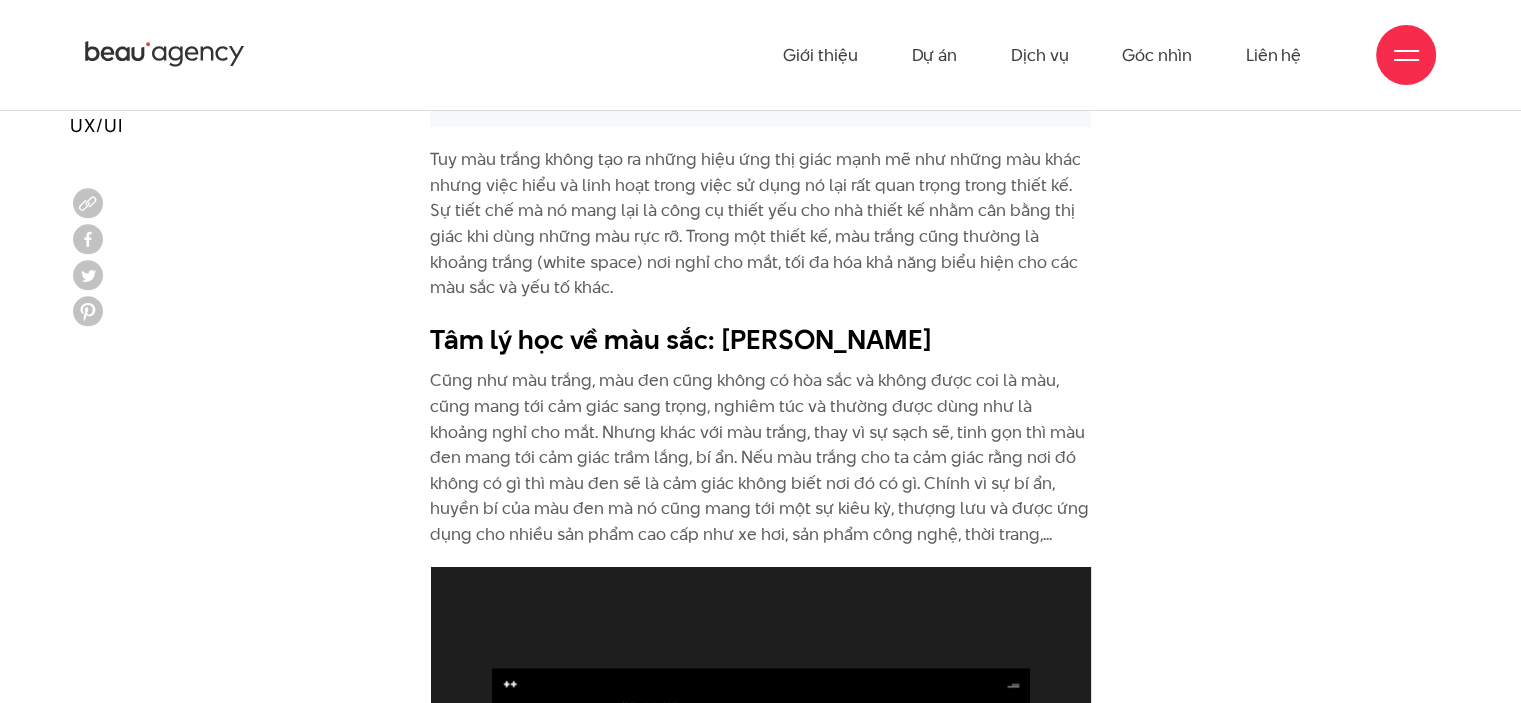 scroll, scrollTop: 9900, scrollLeft: 0, axis: vertical 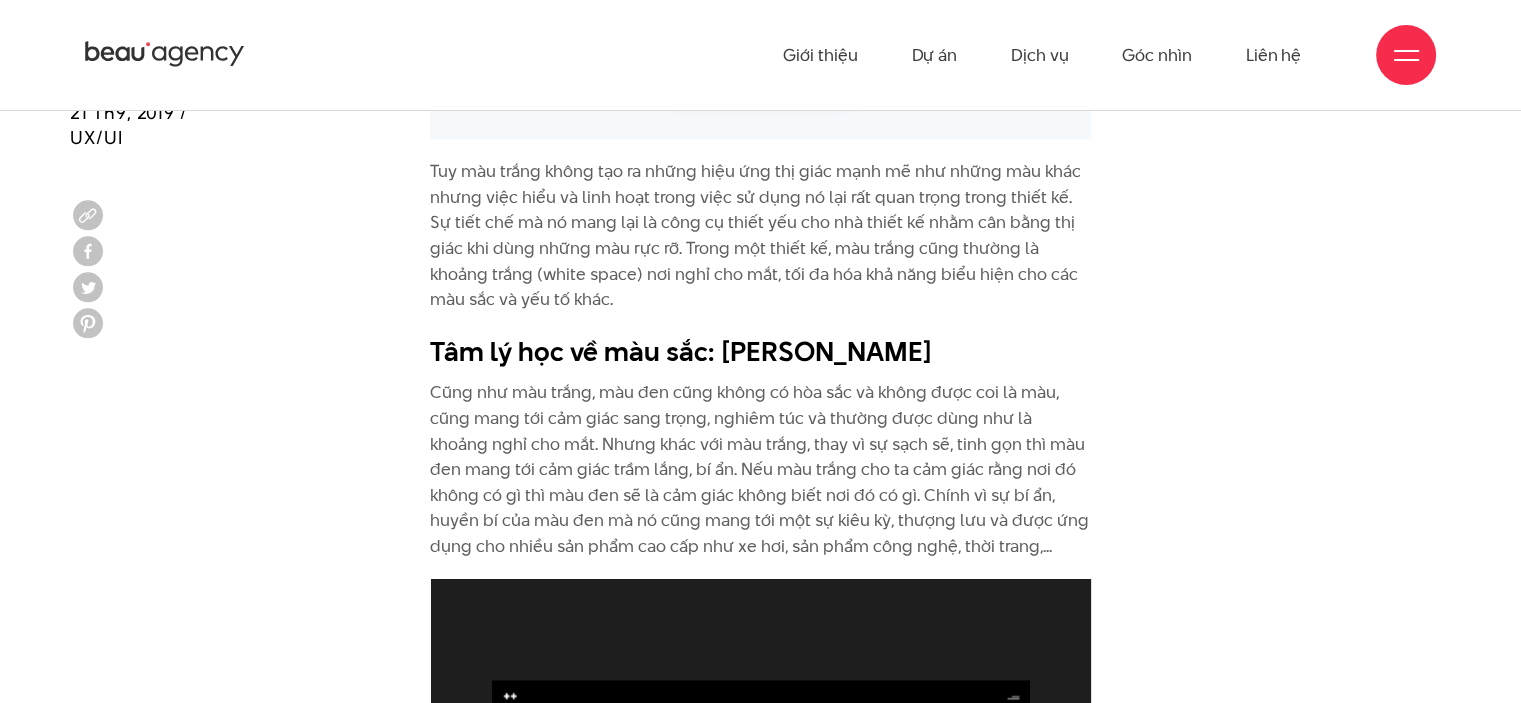 drag, startPoint x: 624, startPoint y: 328, endPoint x: 996, endPoint y: 357, distance: 373.12866 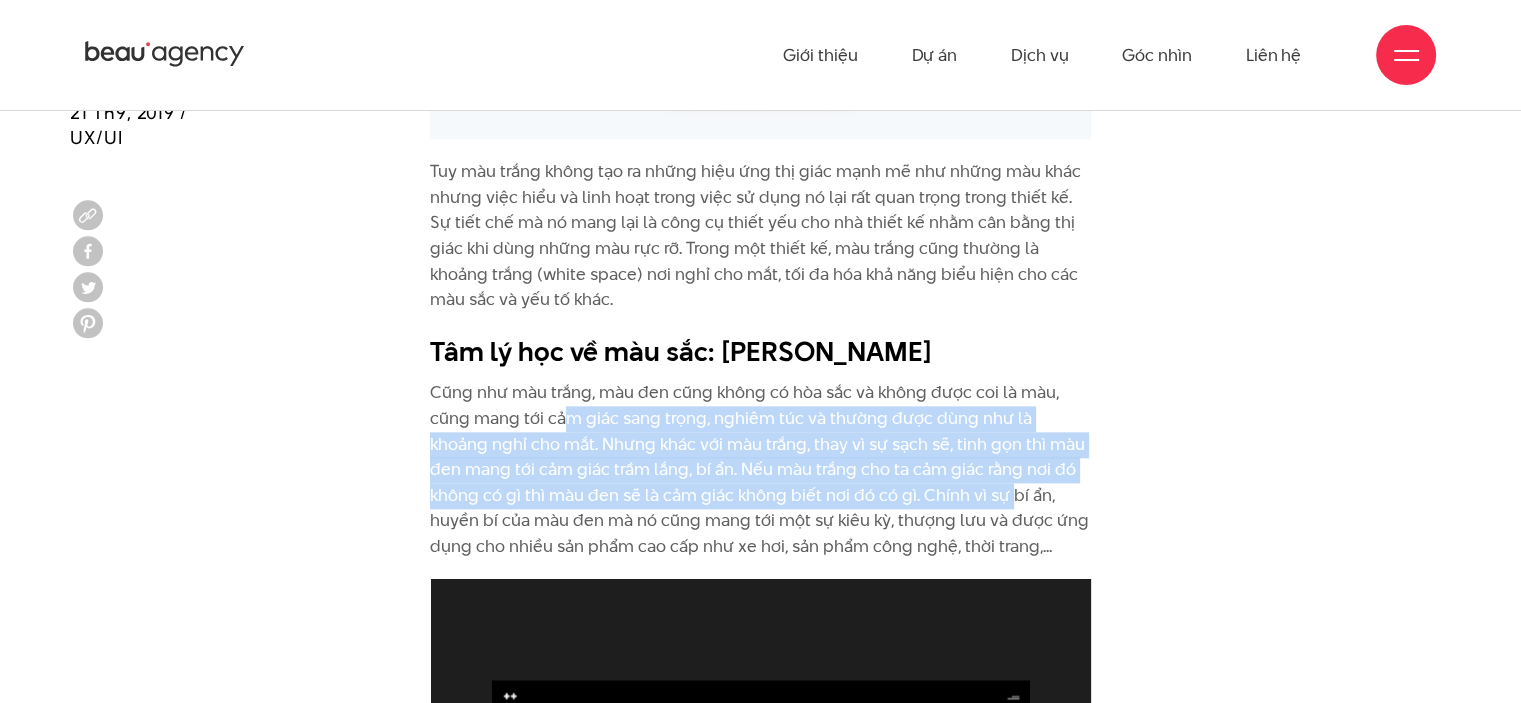 drag, startPoint x: 564, startPoint y: 337, endPoint x: 1005, endPoint y: 419, distance: 448.5588 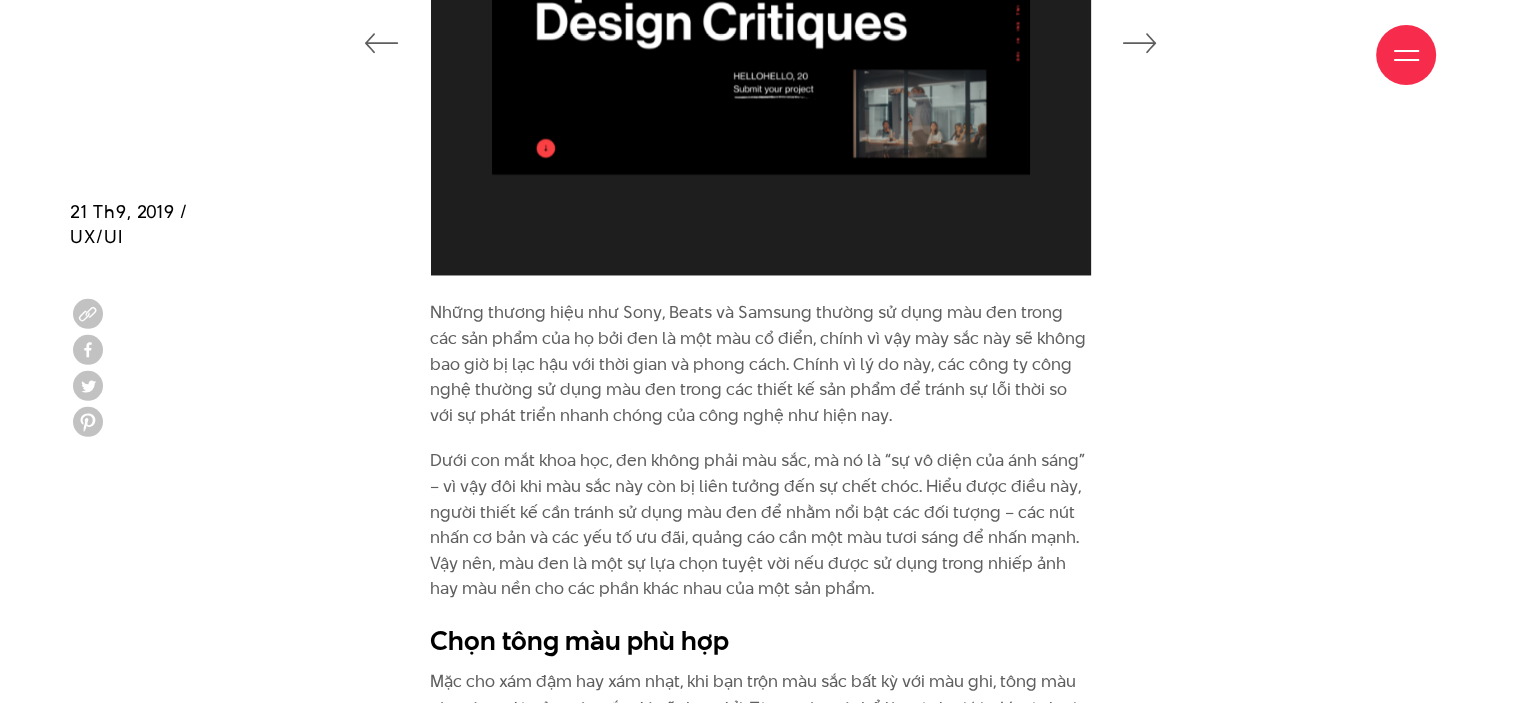 scroll, scrollTop: 10800, scrollLeft: 0, axis: vertical 